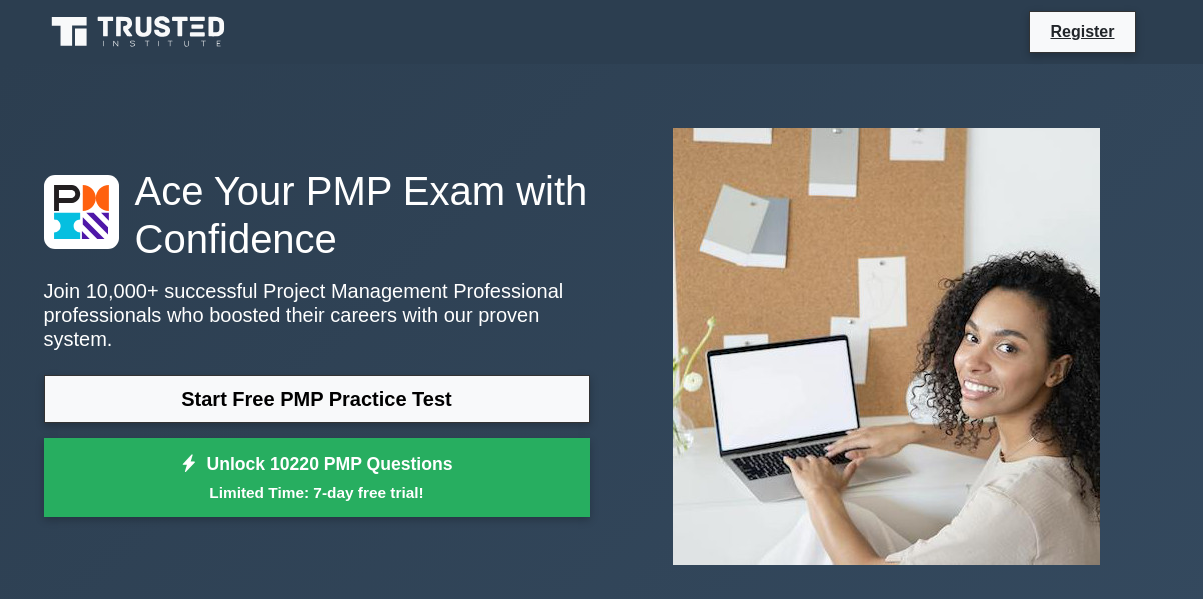 scroll, scrollTop: 0, scrollLeft: 0, axis: both 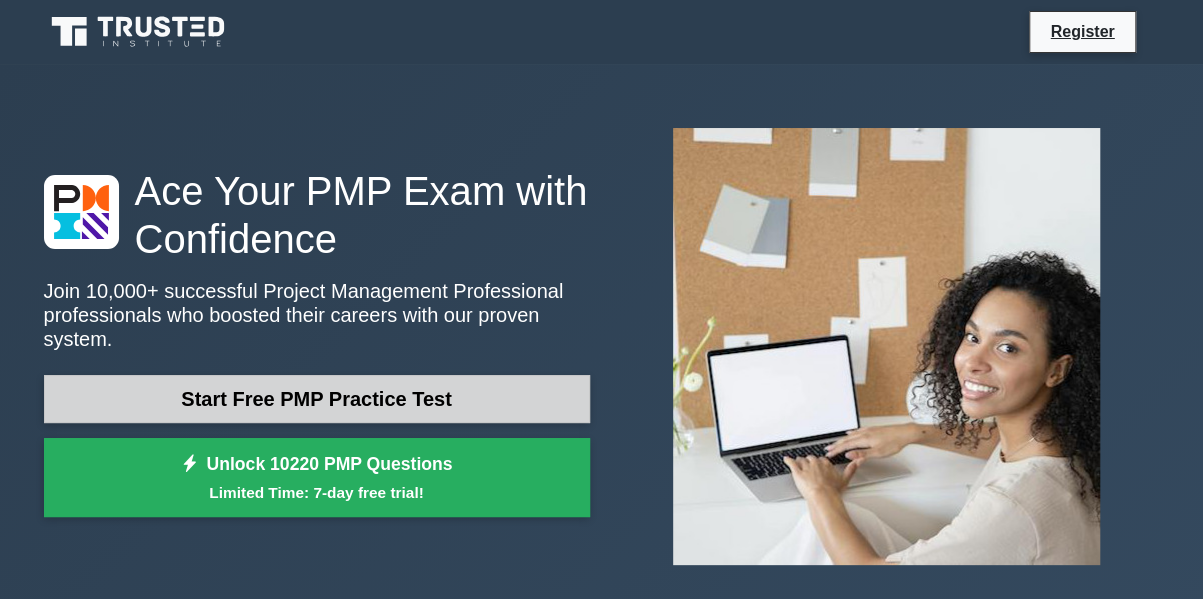 click on "Start Free PMP Practice Test" at bounding box center (317, 399) 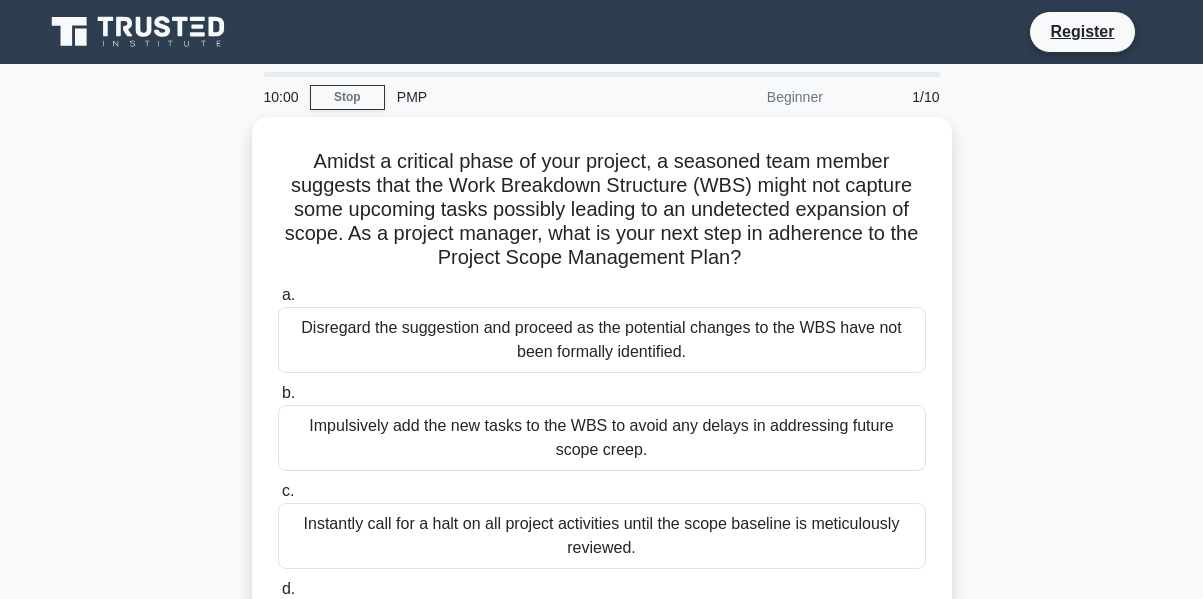 scroll, scrollTop: 0, scrollLeft: 0, axis: both 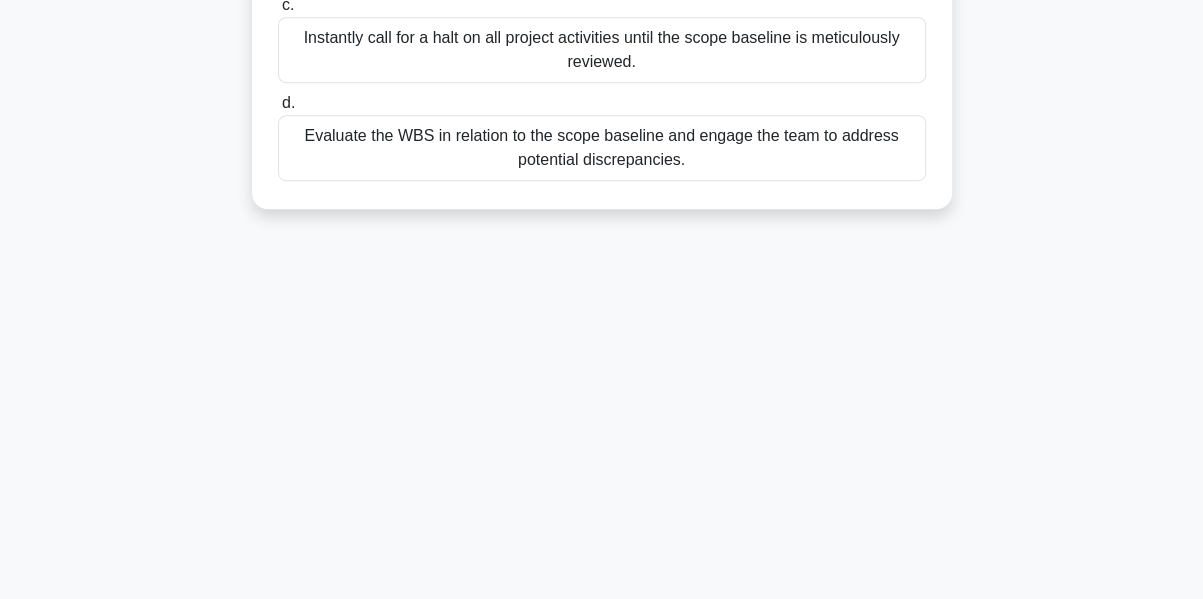 click on "Evaluate the WBS in relation to the scope baseline and engage the team to address potential discrepancies." at bounding box center [602, 148] 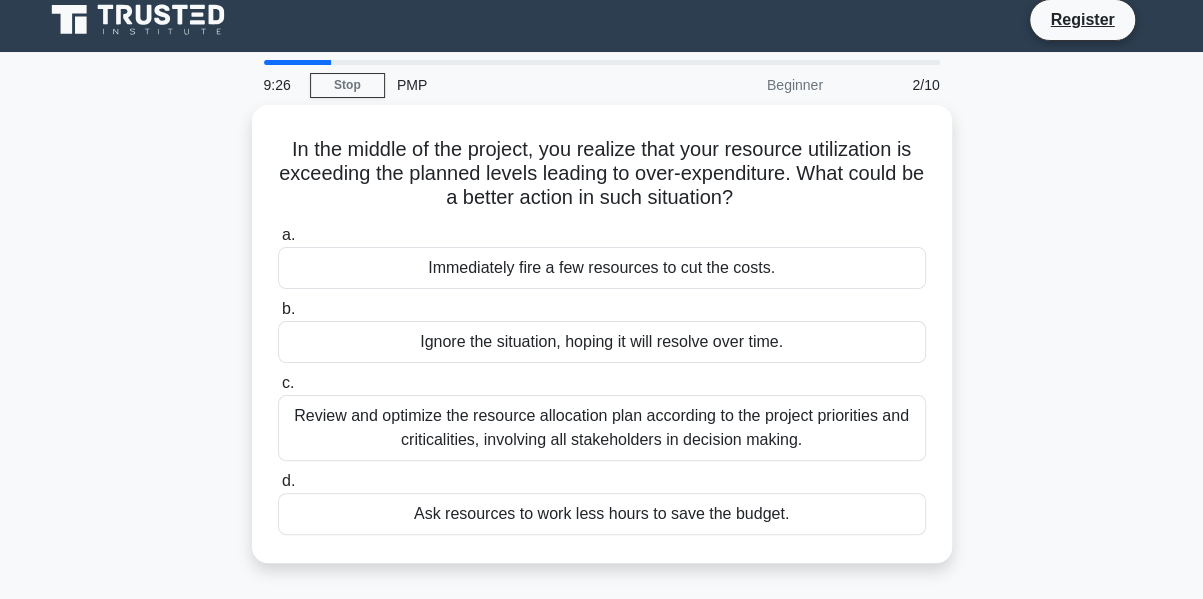 scroll, scrollTop: 0, scrollLeft: 0, axis: both 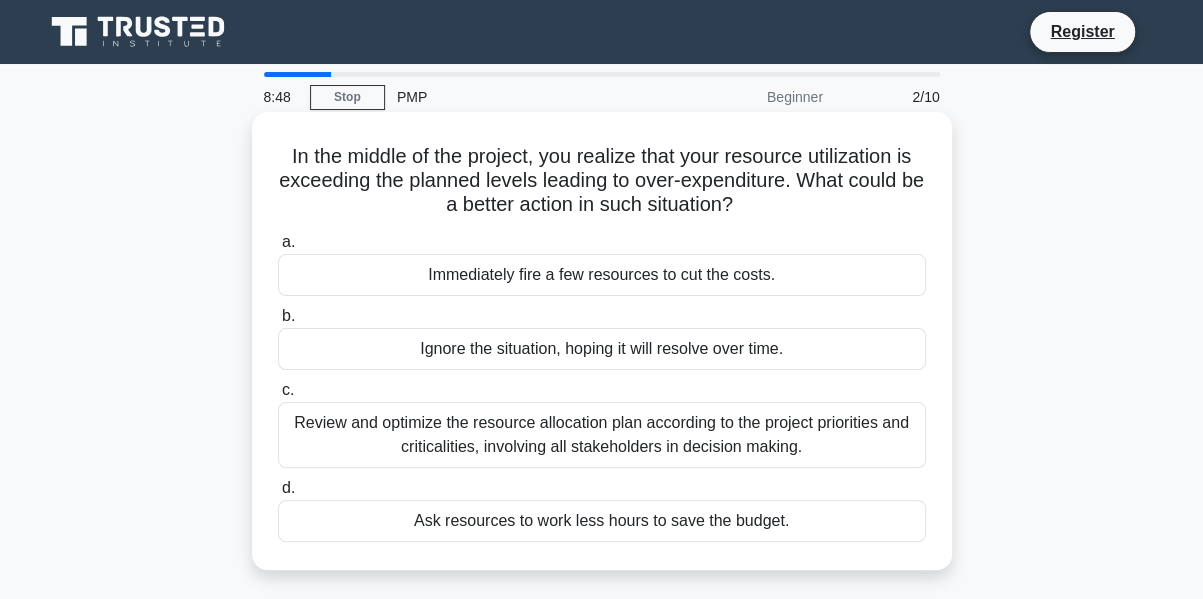 click on "Review and optimize the resource allocation plan according to the project priorities and criticalities, involving all stakeholders in decision making." at bounding box center [602, 435] 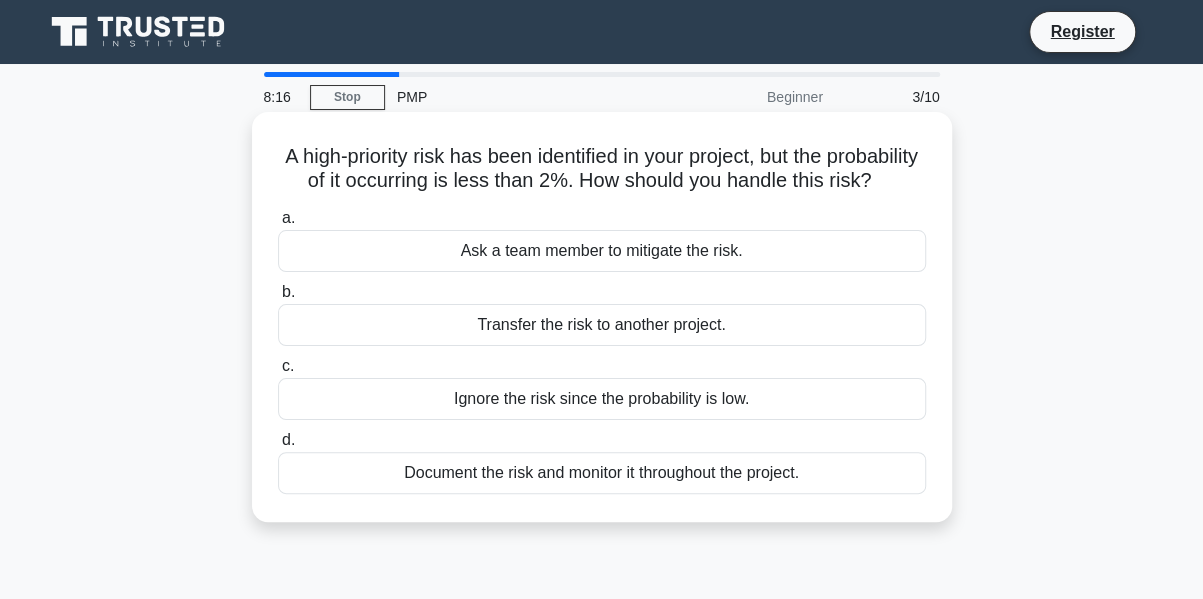 click on "Ask a team member to mitigate the risk." at bounding box center (602, 251) 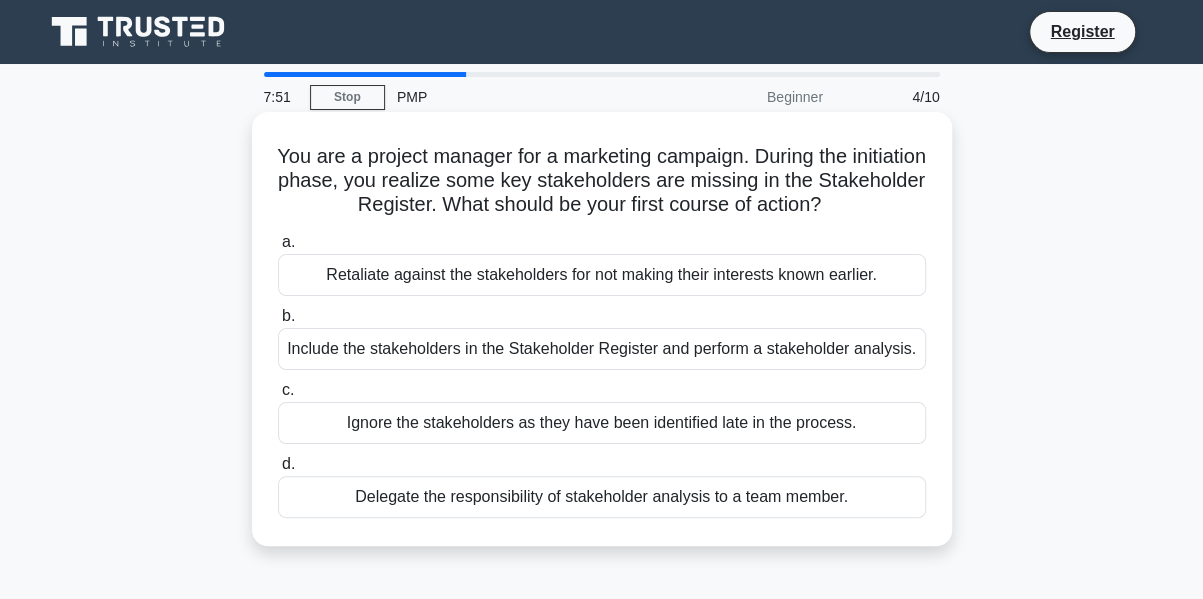 click on "Delegate the responsibility of stakeholder analysis to a team member." at bounding box center [602, 497] 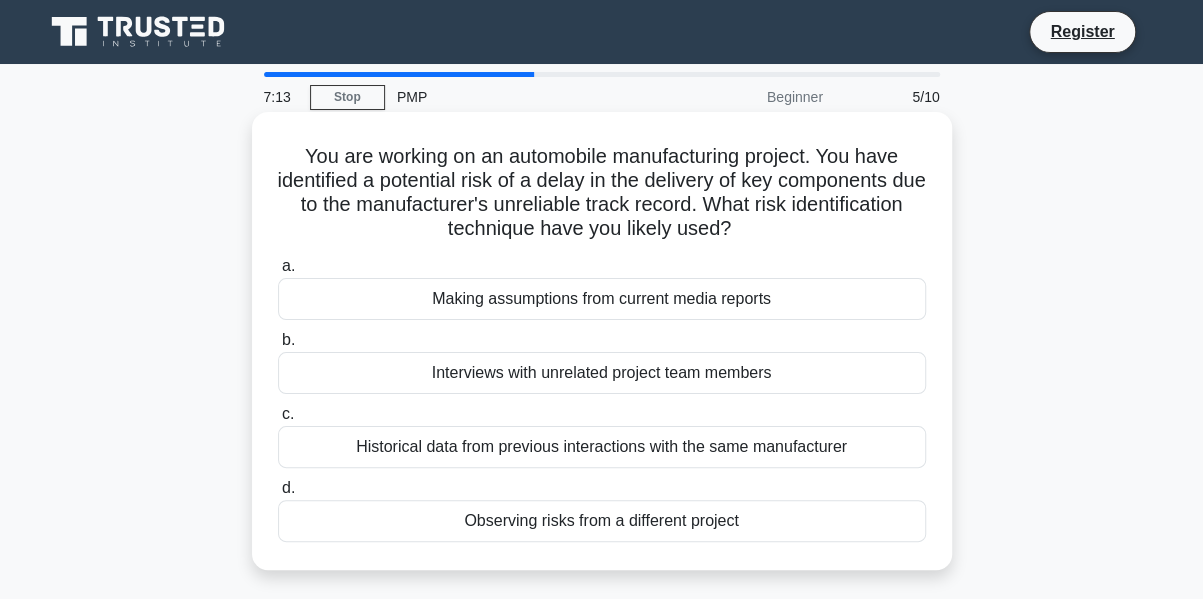 click on "Observing risks from a different project" at bounding box center (602, 521) 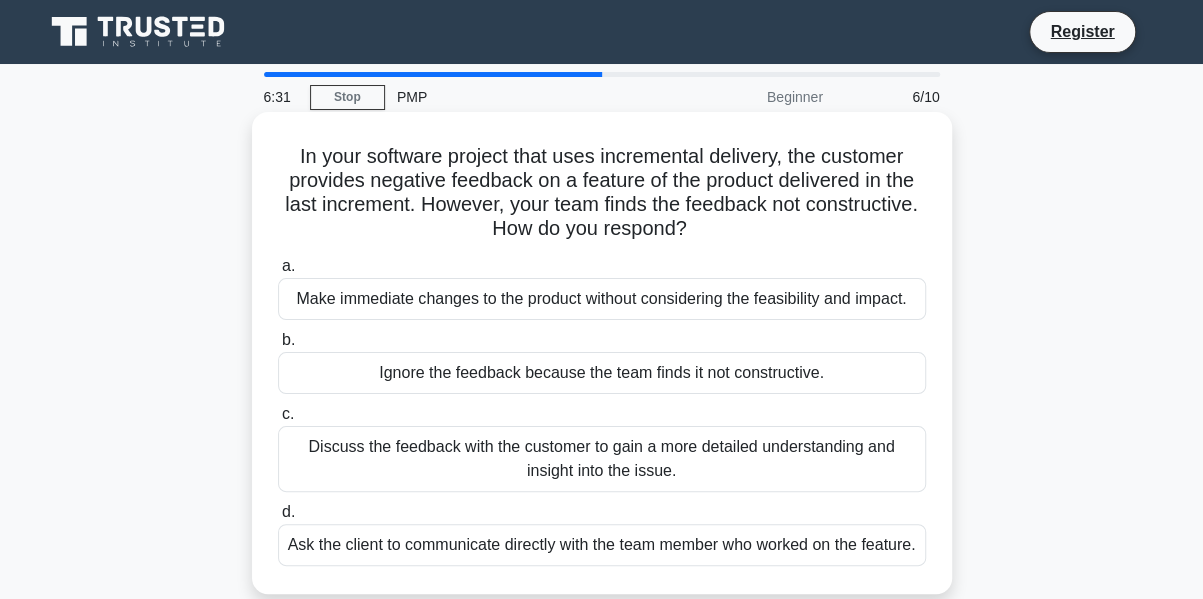 click on "Ask the client to communicate directly with the team member who worked on the feature." at bounding box center (602, 545) 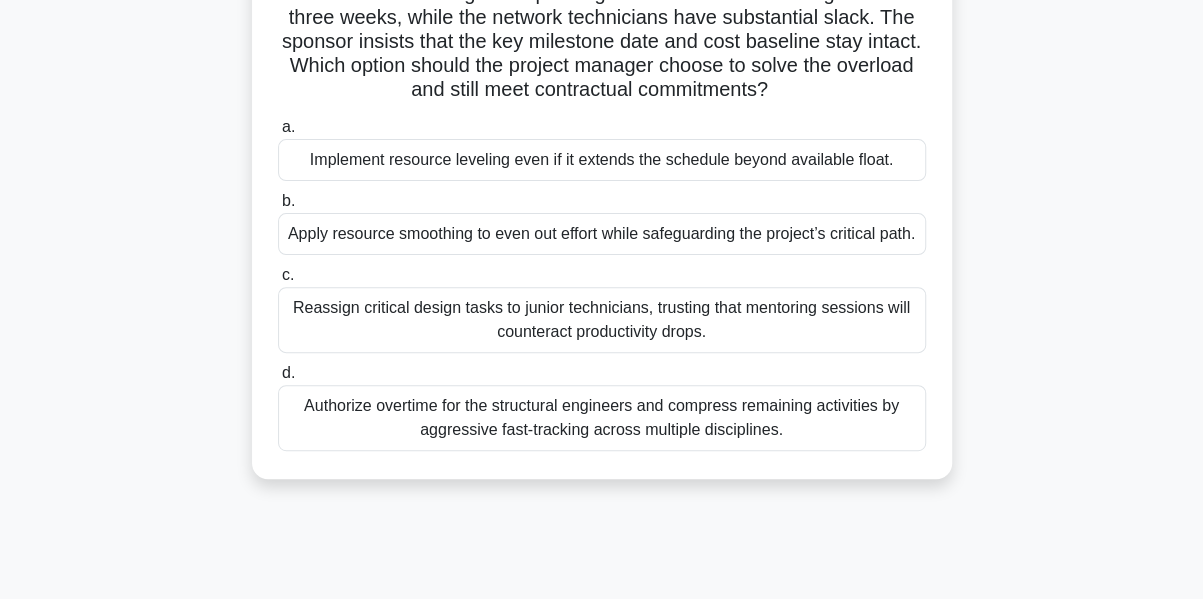 scroll, scrollTop: 200, scrollLeft: 0, axis: vertical 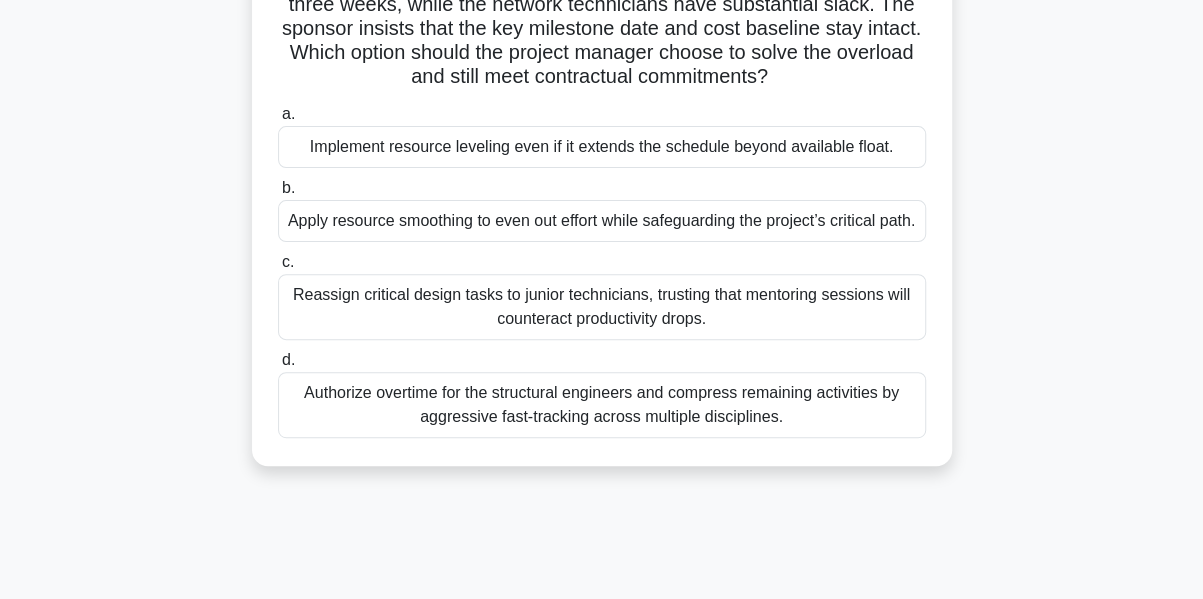 click on "Reassign critical design tasks to junior technicians, trusting that mentoring sessions will counteract productivity drops." at bounding box center [602, 307] 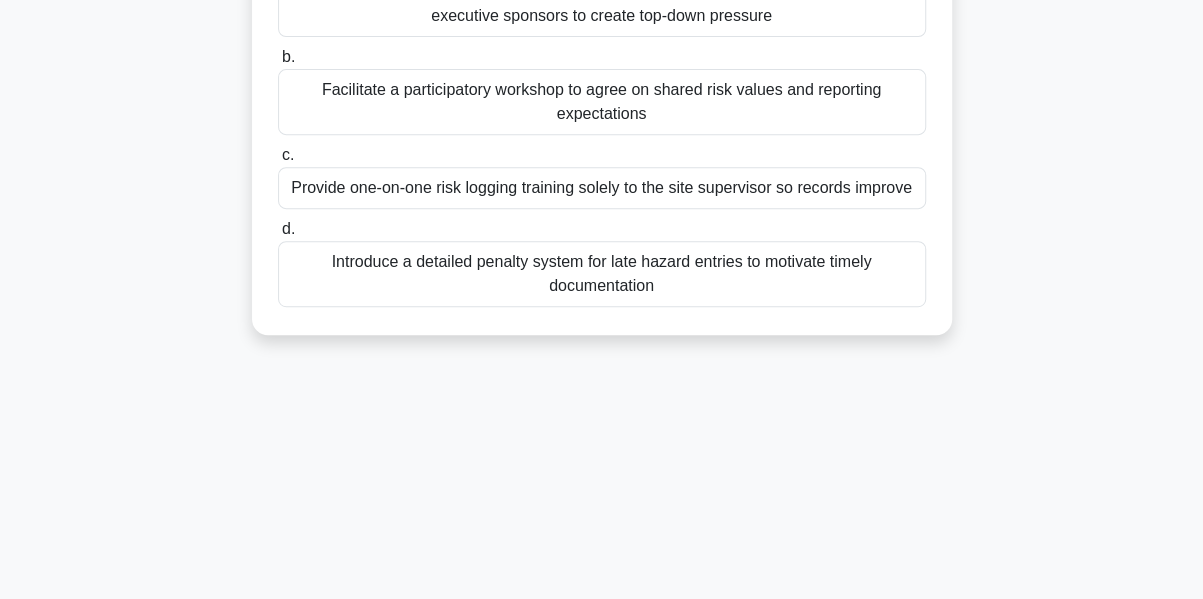 scroll, scrollTop: 361, scrollLeft: 0, axis: vertical 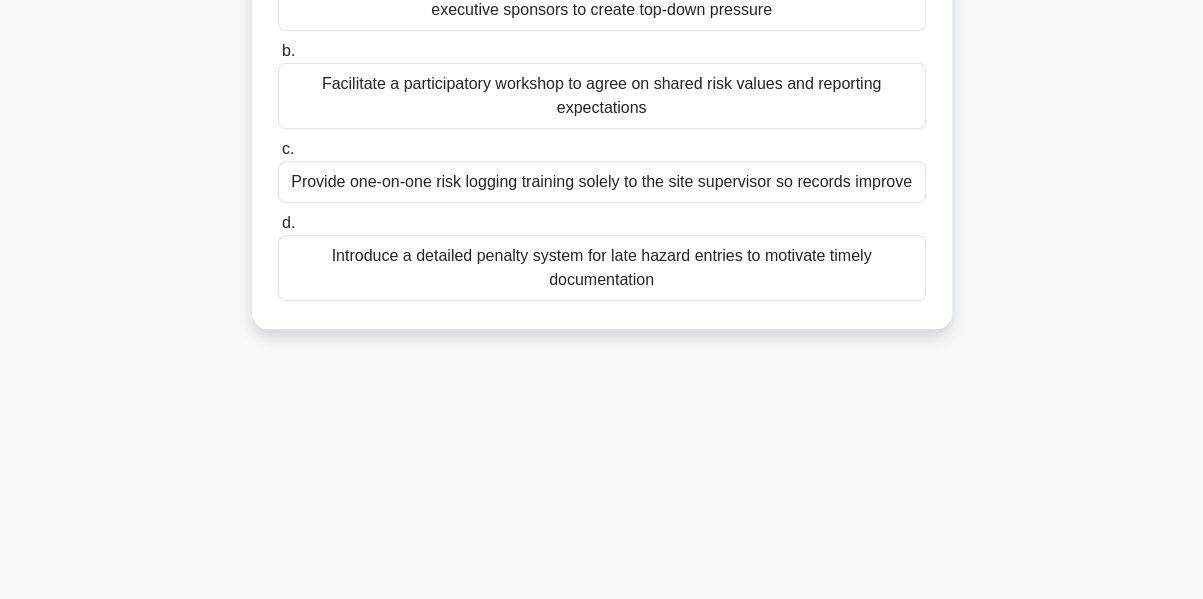 click on "Introduce a detailed penalty system for late hazard entries to motivate timely documentation" at bounding box center (602, 268) 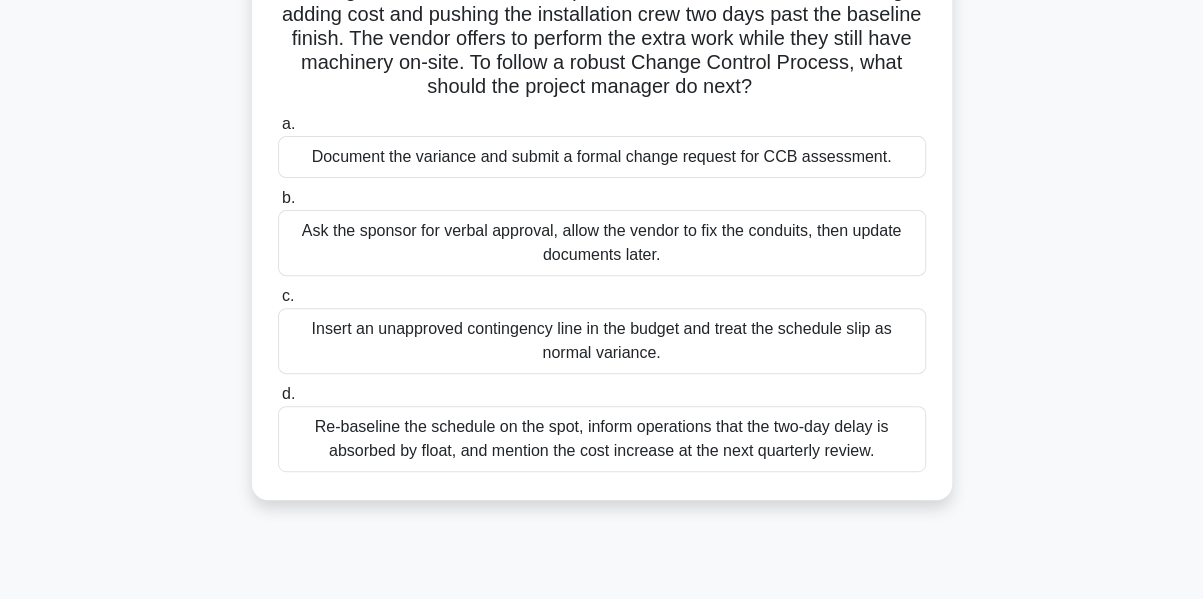 scroll, scrollTop: 200, scrollLeft: 0, axis: vertical 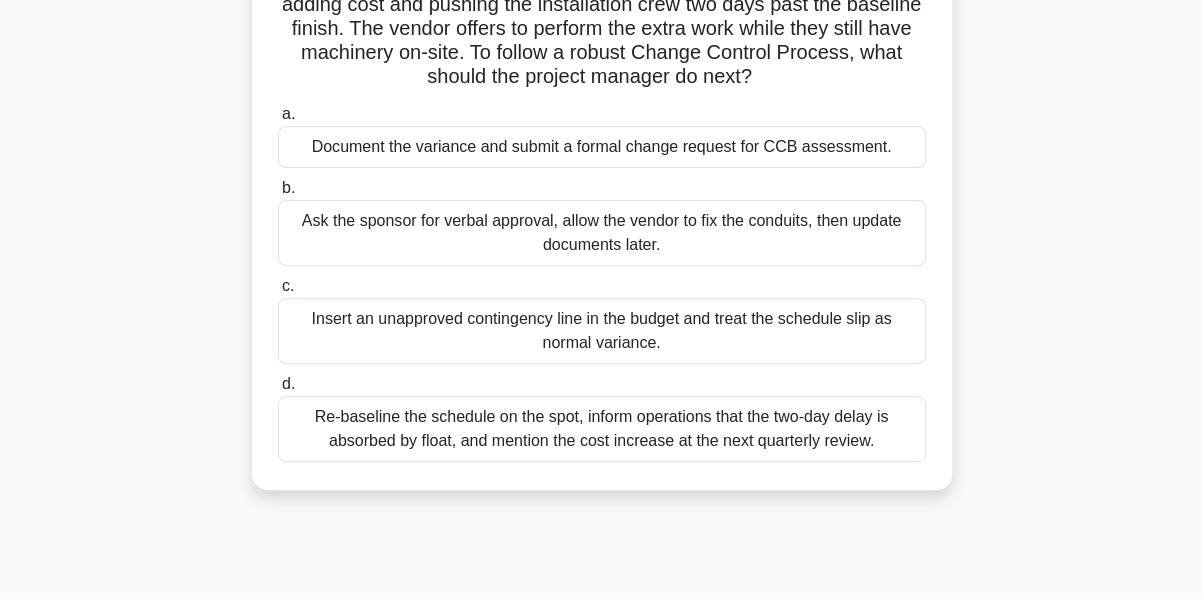 click on "Document the variance and submit a formal change request for CCB assessment." at bounding box center [602, 147] 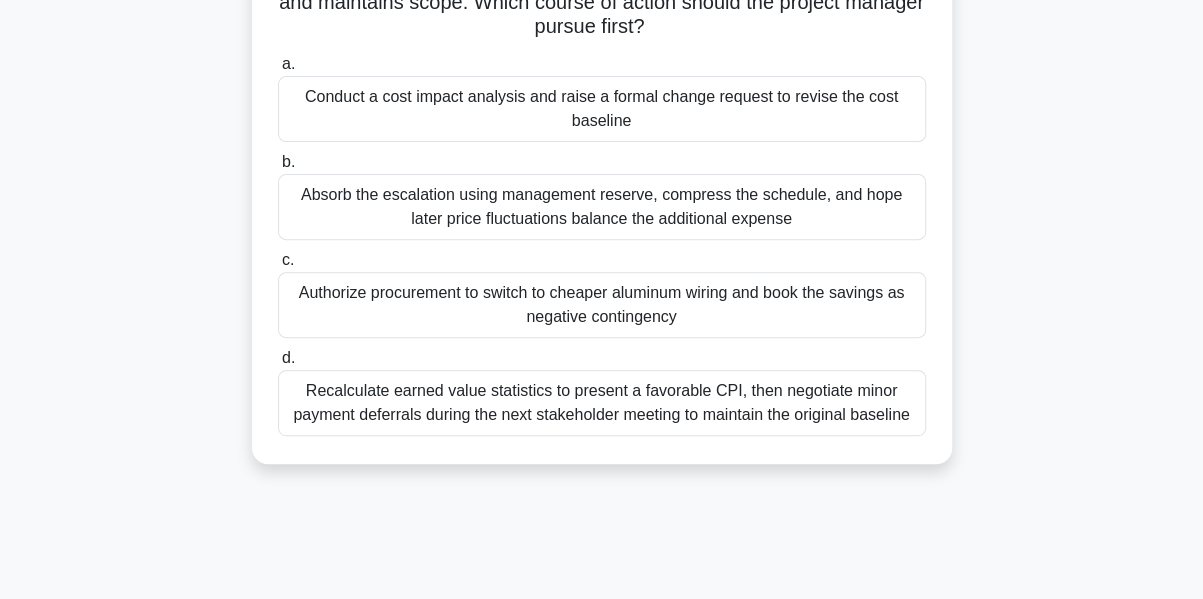 scroll, scrollTop: 269, scrollLeft: 0, axis: vertical 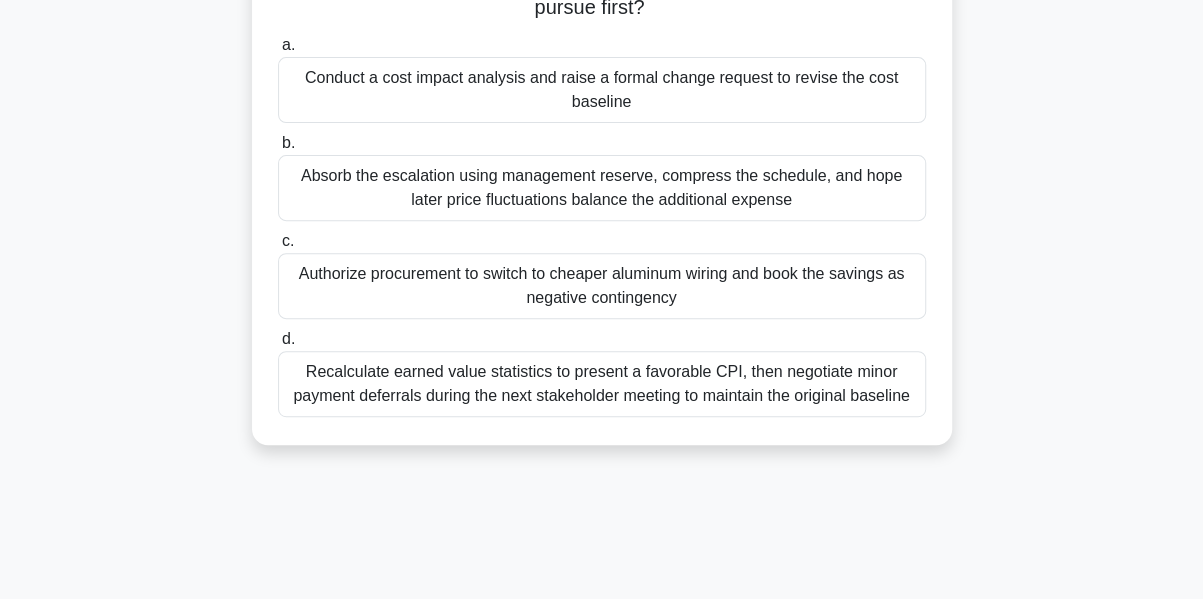 click on "Conduct a cost impact analysis and raise a formal change request to revise the cost baseline" at bounding box center (602, 90) 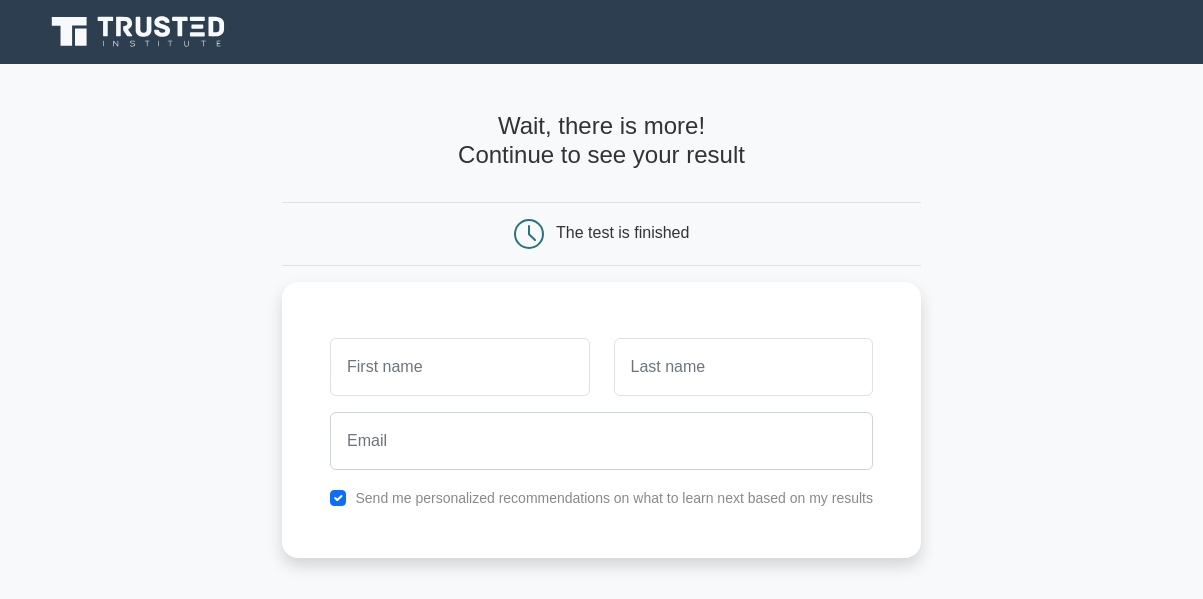 scroll, scrollTop: 0, scrollLeft: 0, axis: both 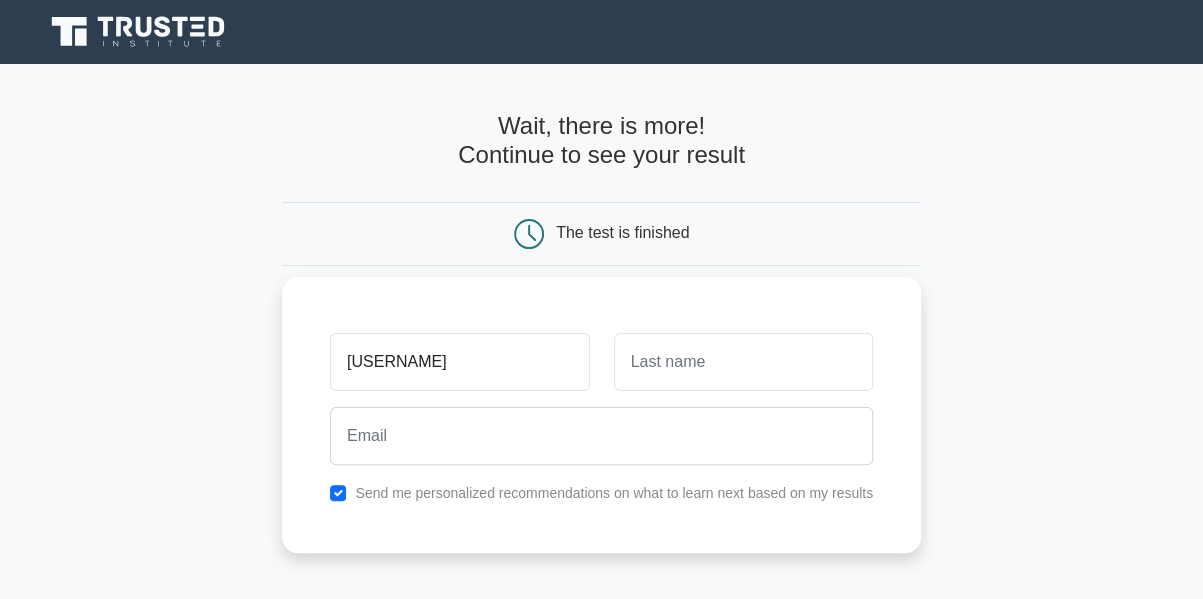 type on "[USERNAME]" 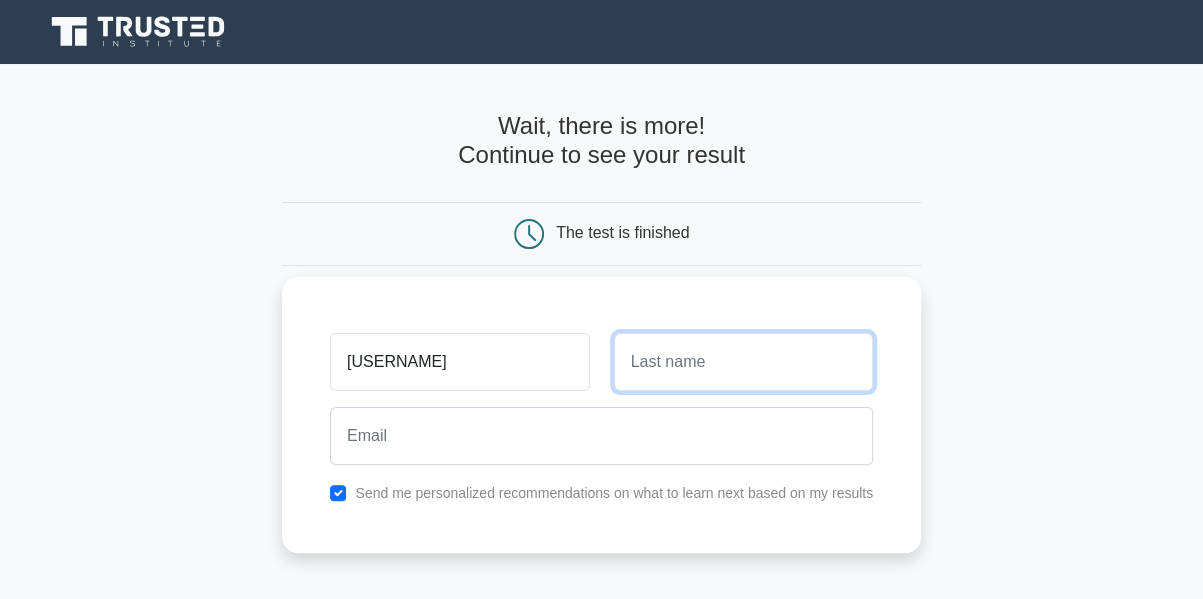 click at bounding box center [743, 362] 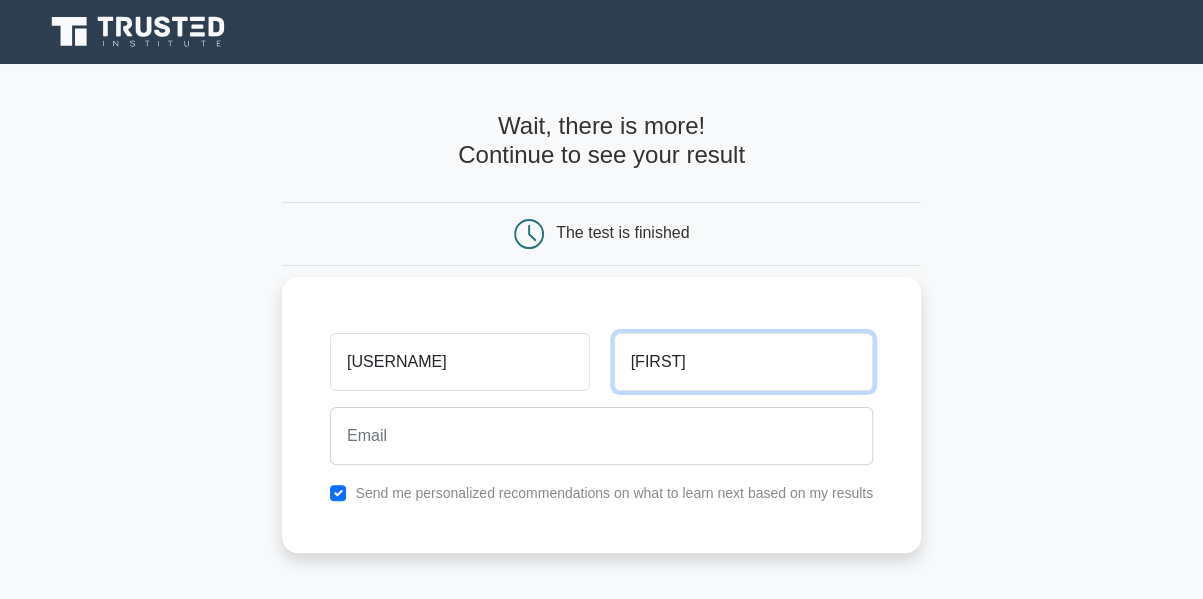 type on "[FIRST]" 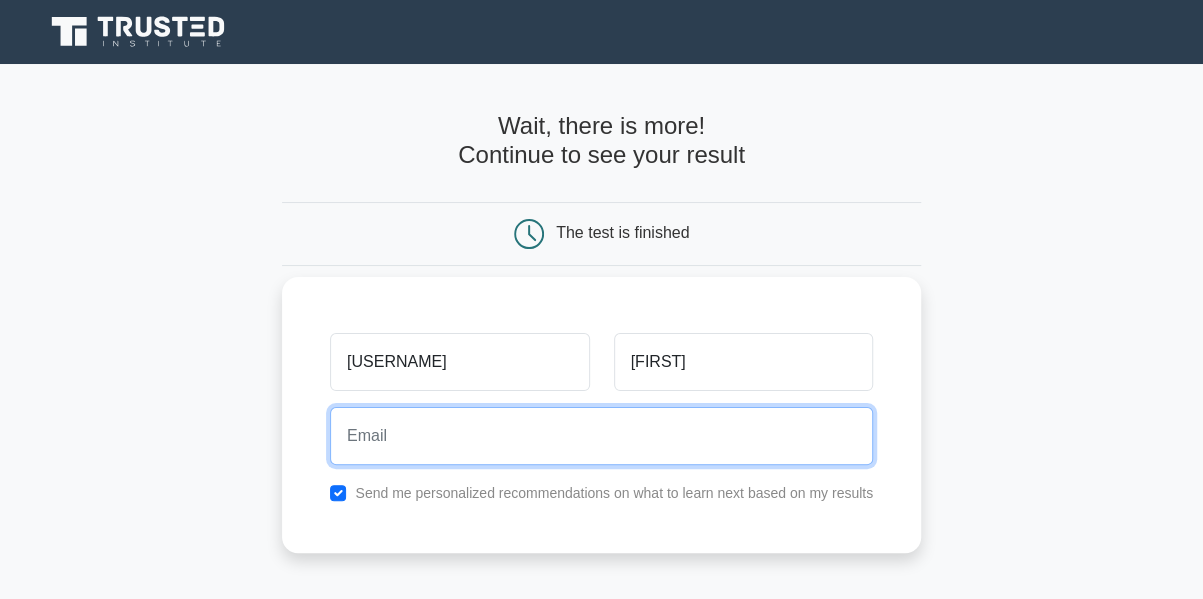 click at bounding box center [601, 436] 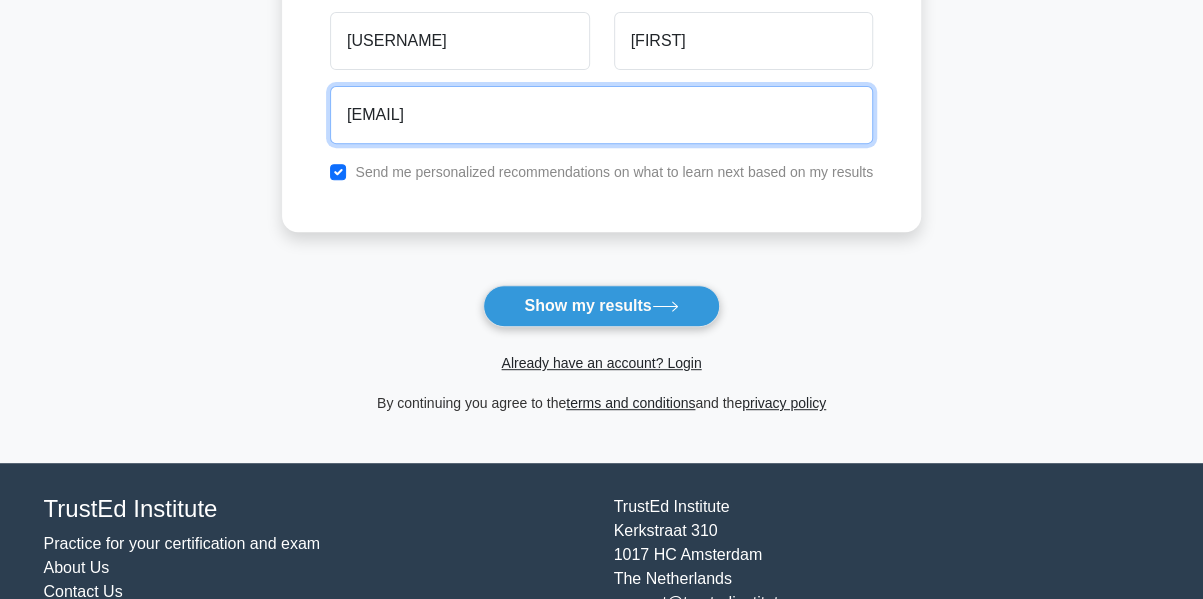 scroll, scrollTop: 403, scrollLeft: 0, axis: vertical 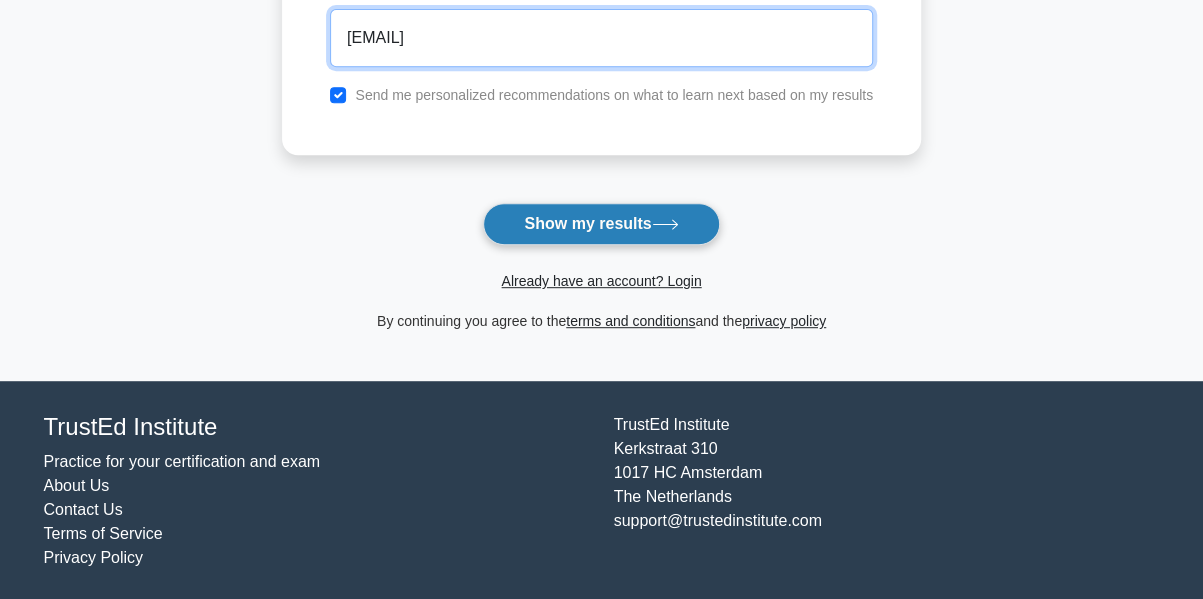 type on "[EMAIL]" 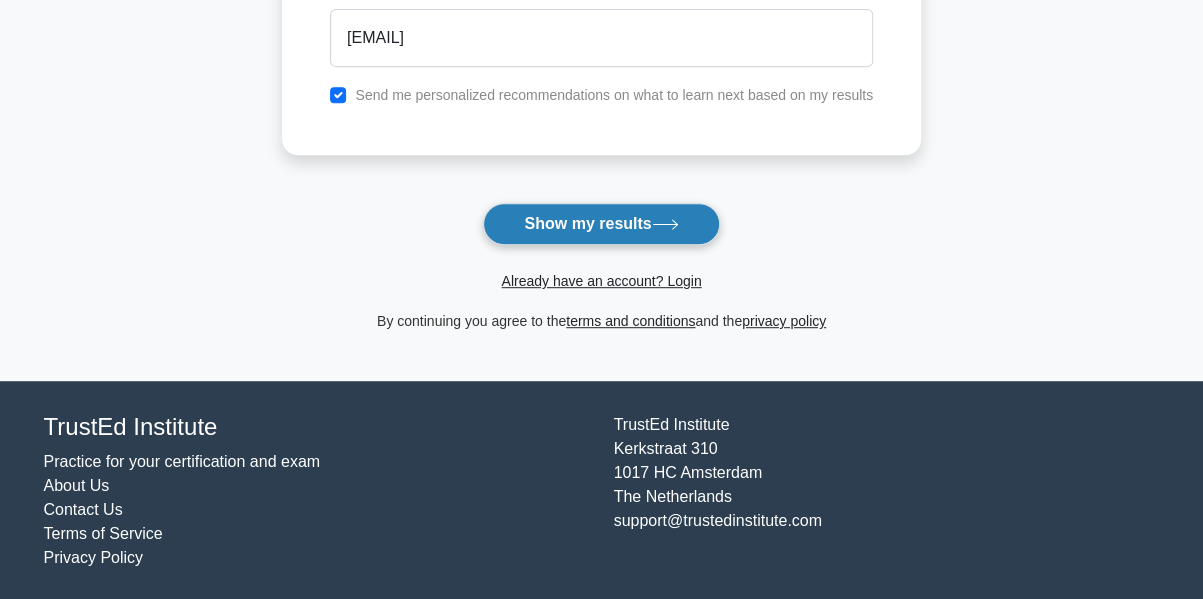 click on "Show my results" at bounding box center (601, 224) 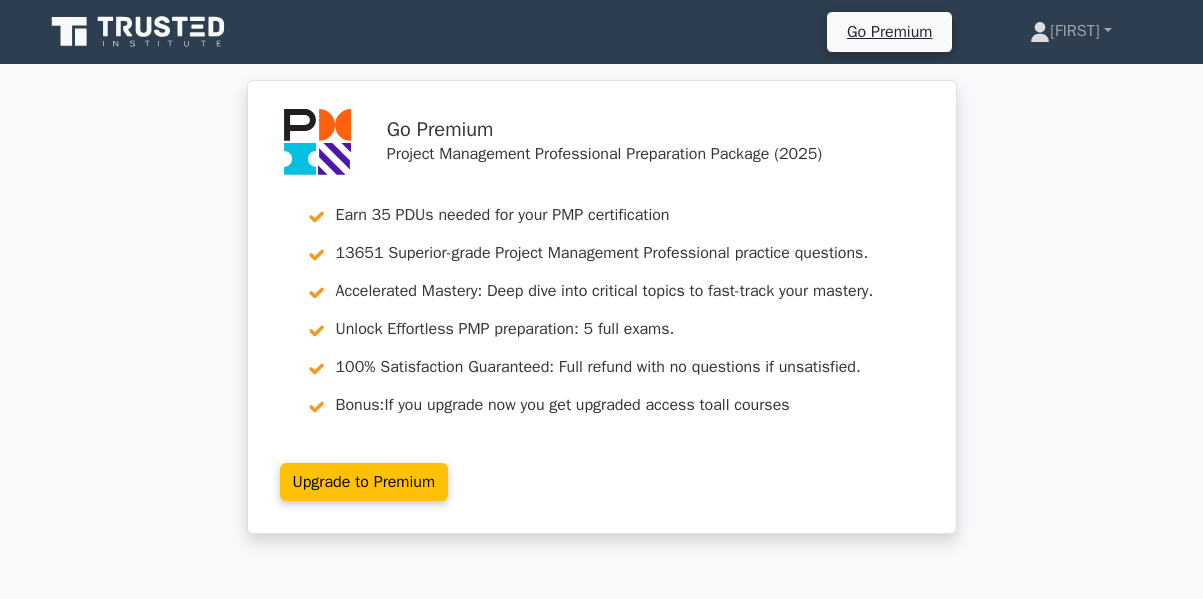scroll, scrollTop: 0, scrollLeft: 0, axis: both 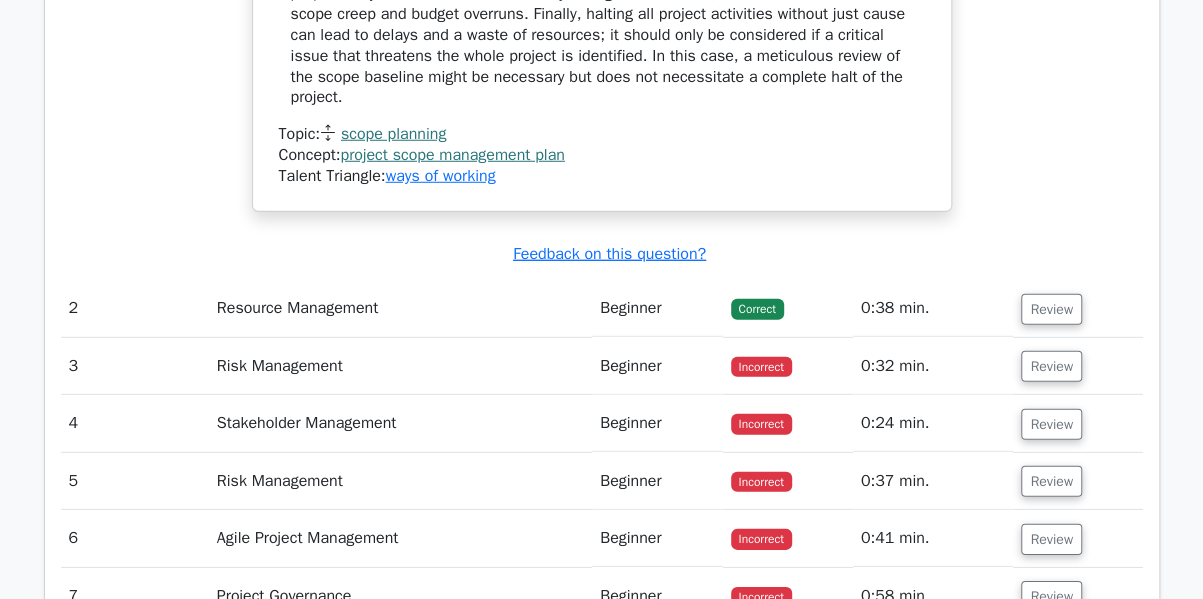 click on "7" at bounding box center (135, 596) 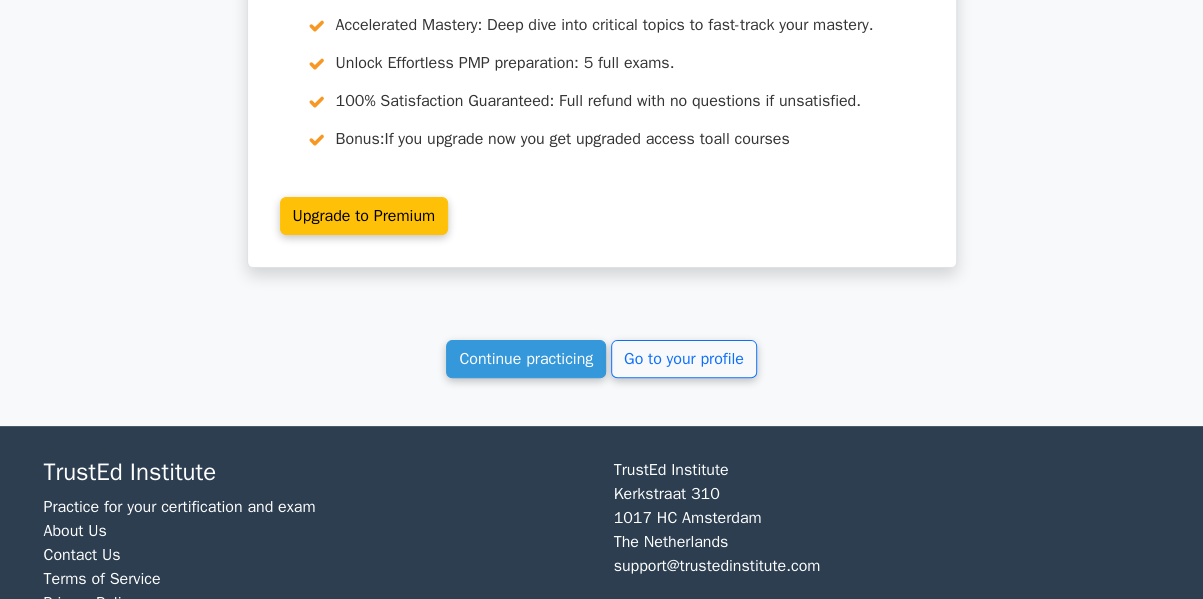 scroll, scrollTop: 3778, scrollLeft: 0, axis: vertical 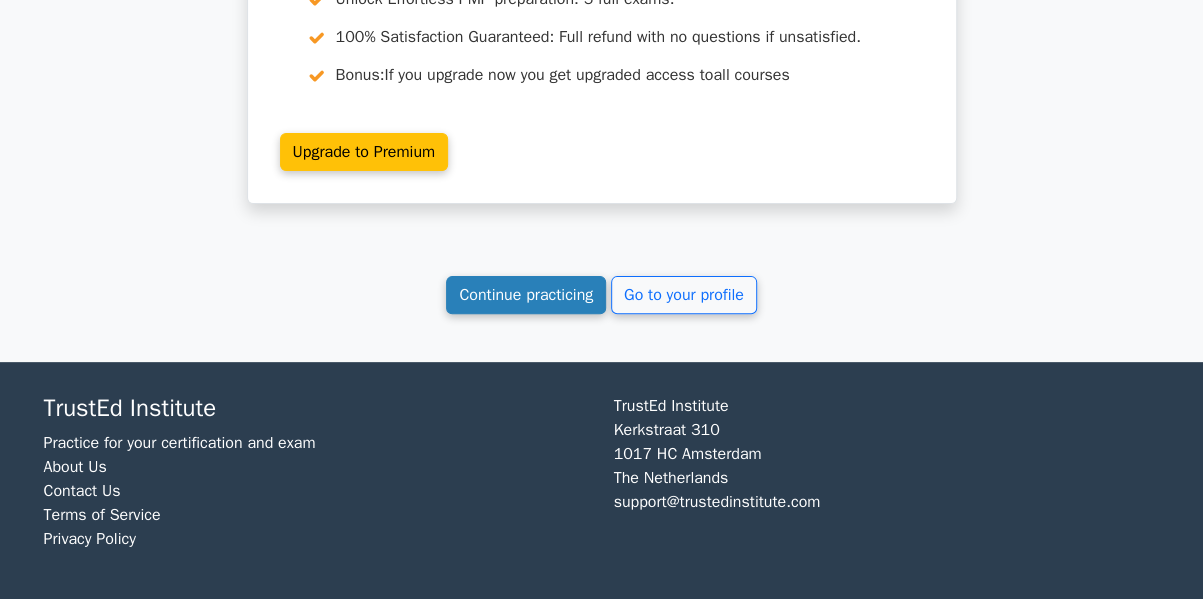 click on "Continue practicing" at bounding box center [526, 295] 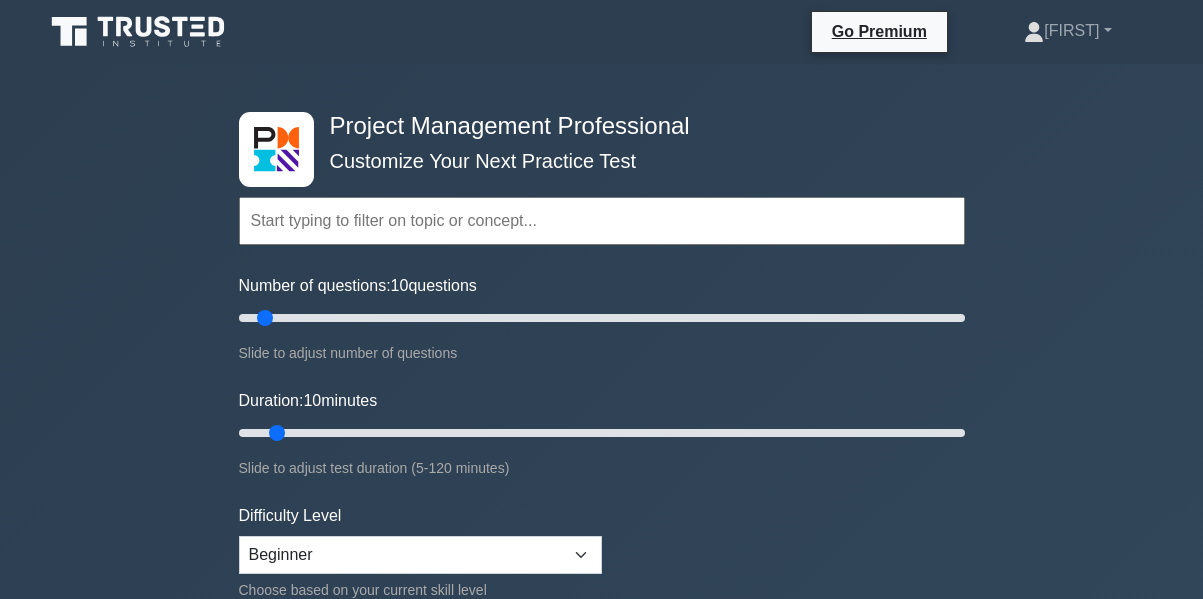 scroll, scrollTop: 0, scrollLeft: 0, axis: both 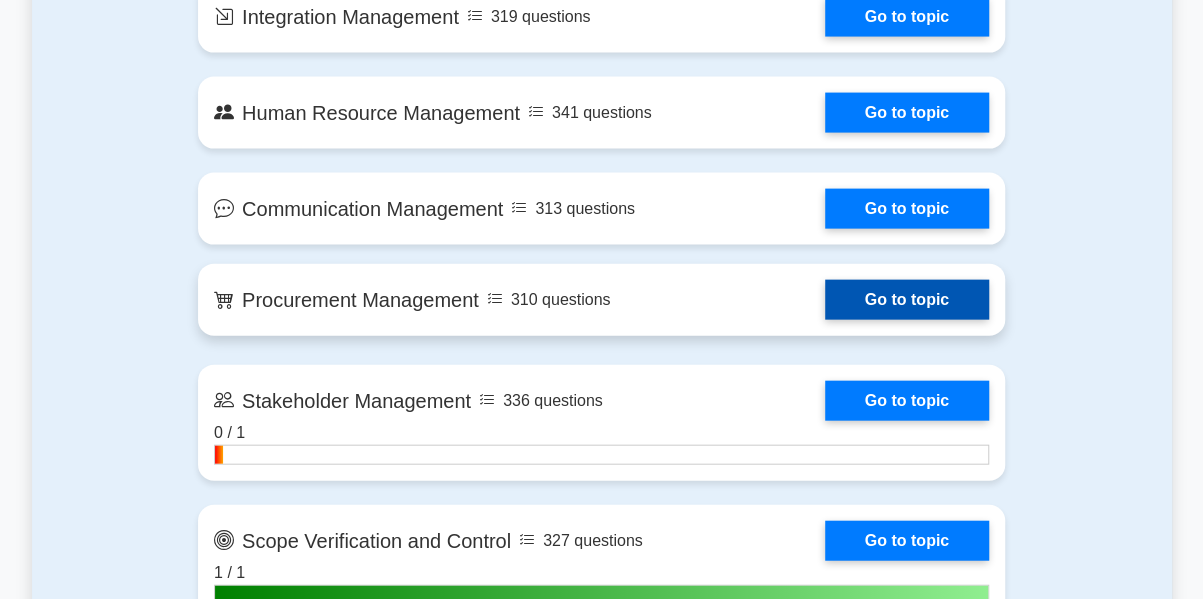 click on "Go to topic" at bounding box center [907, 300] 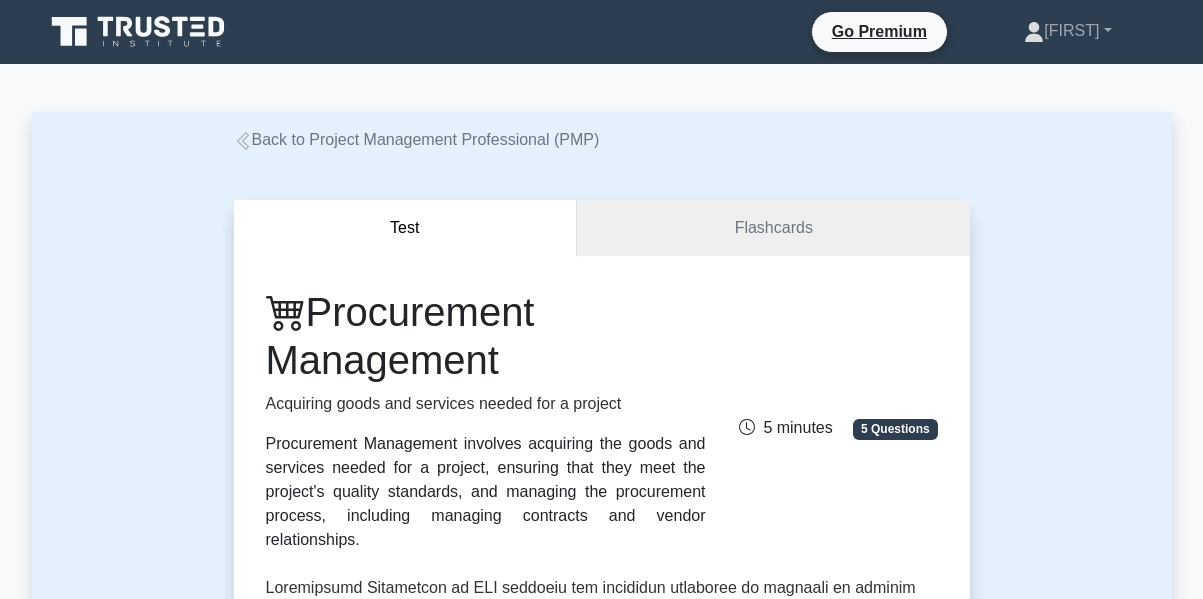 scroll, scrollTop: 0, scrollLeft: 0, axis: both 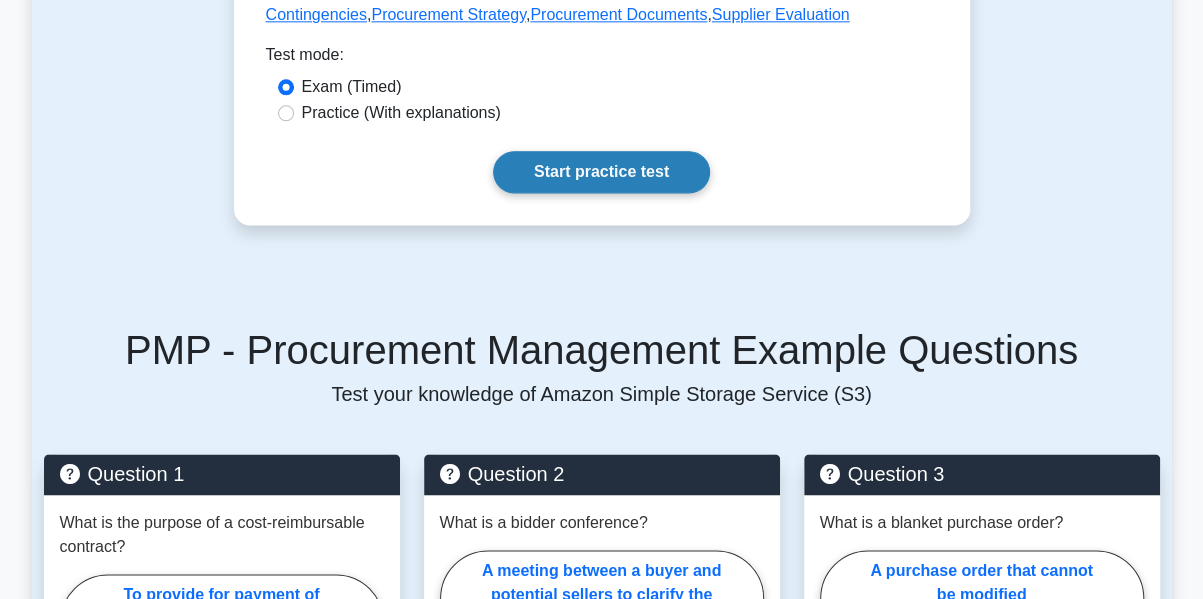 click on "Start practice test" at bounding box center [601, 172] 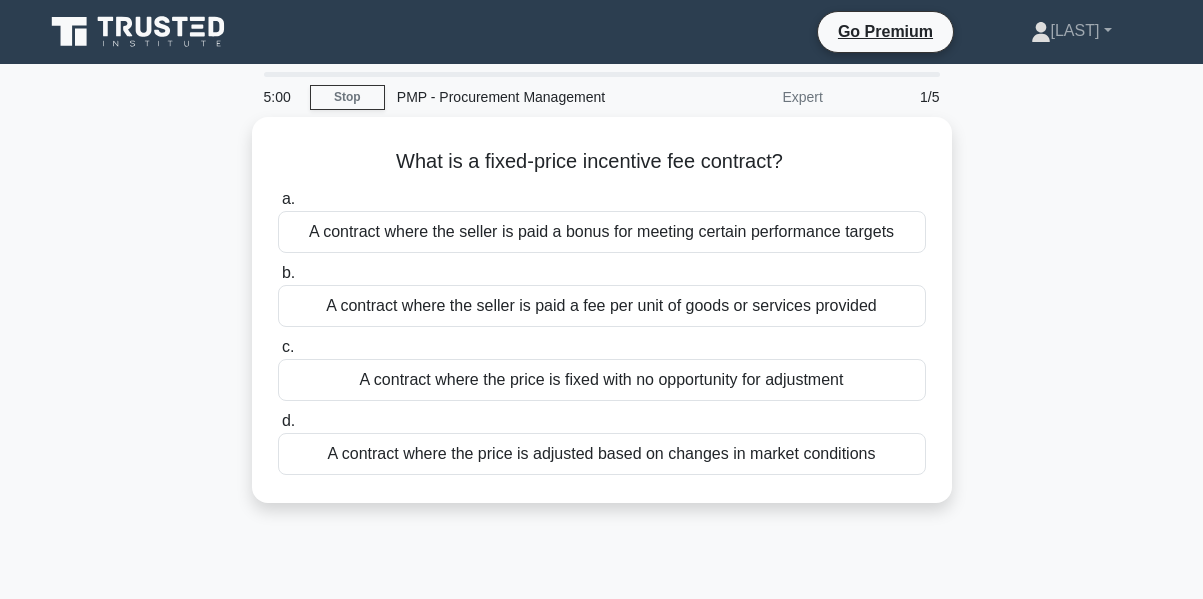 scroll, scrollTop: 0, scrollLeft: 0, axis: both 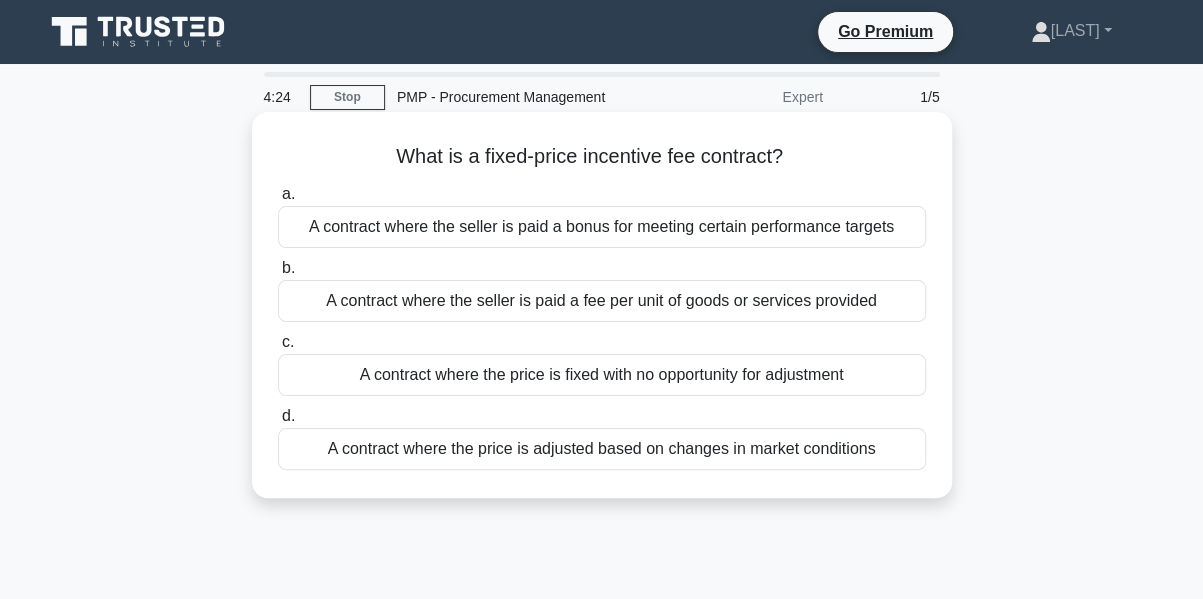 click on "A contract where the price is fixed with no opportunity for adjustment" at bounding box center (602, 375) 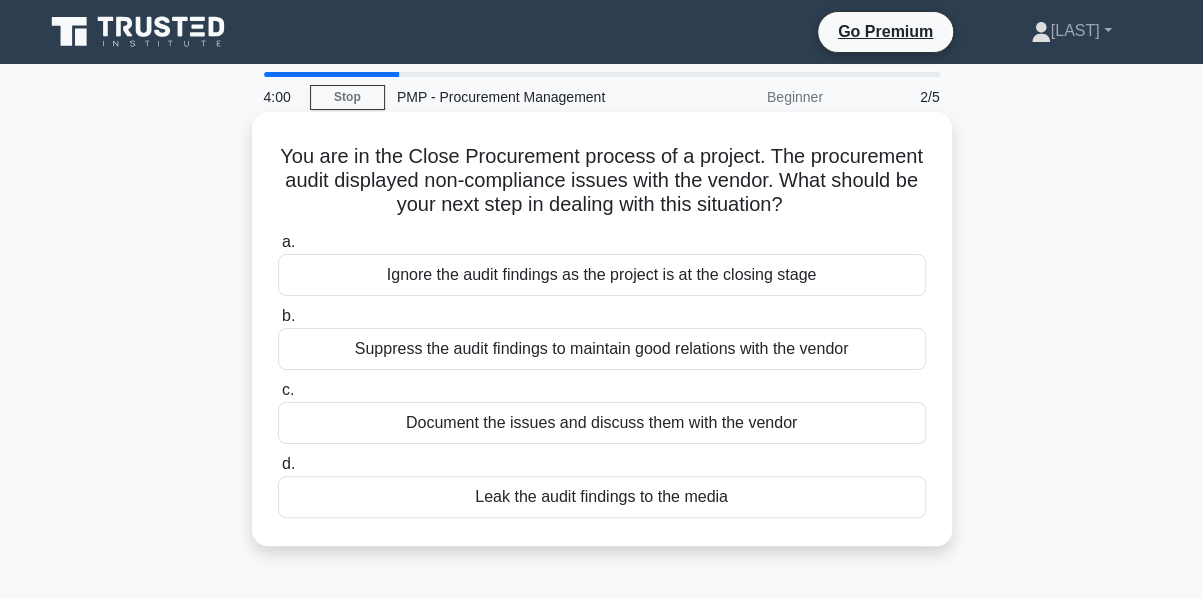 click on "Document the issues and discuss them with the vendor" at bounding box center [602, 423] 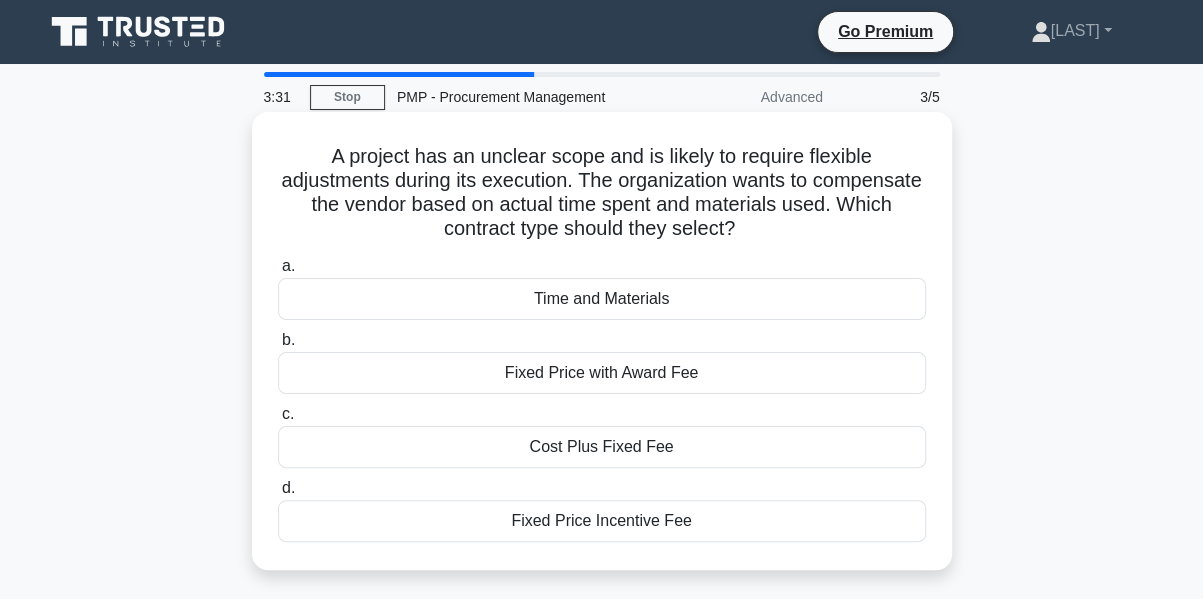 click on "Fixed Price with Award Fee" at bounding box center (602, 373) 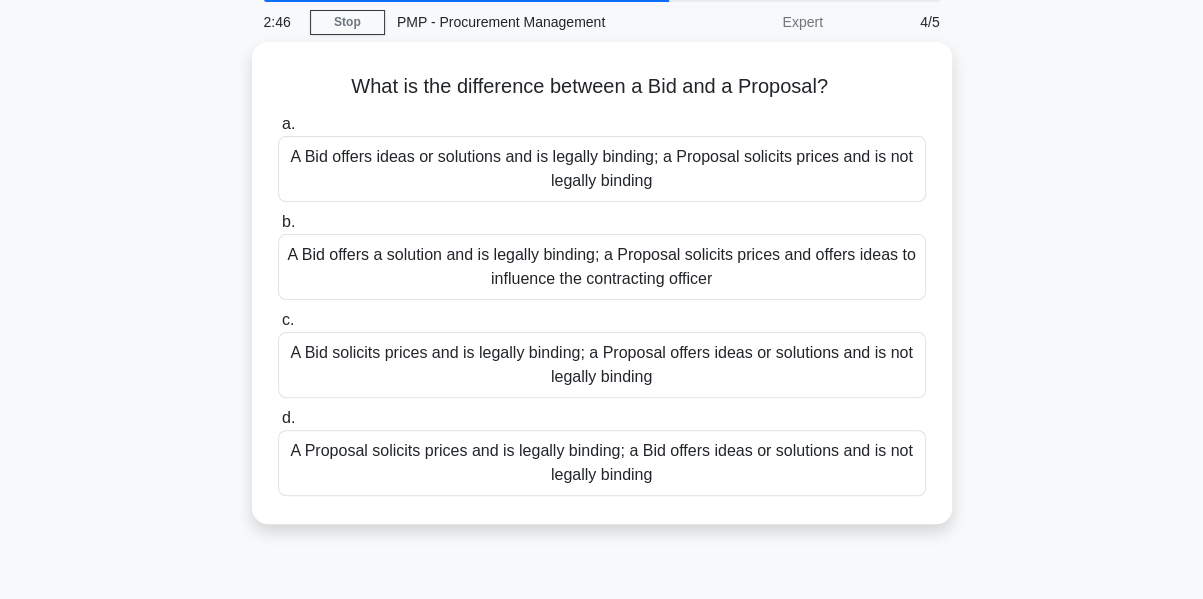 scroll, scrollTop: 70, scrollLeft: 0, axis: vertical 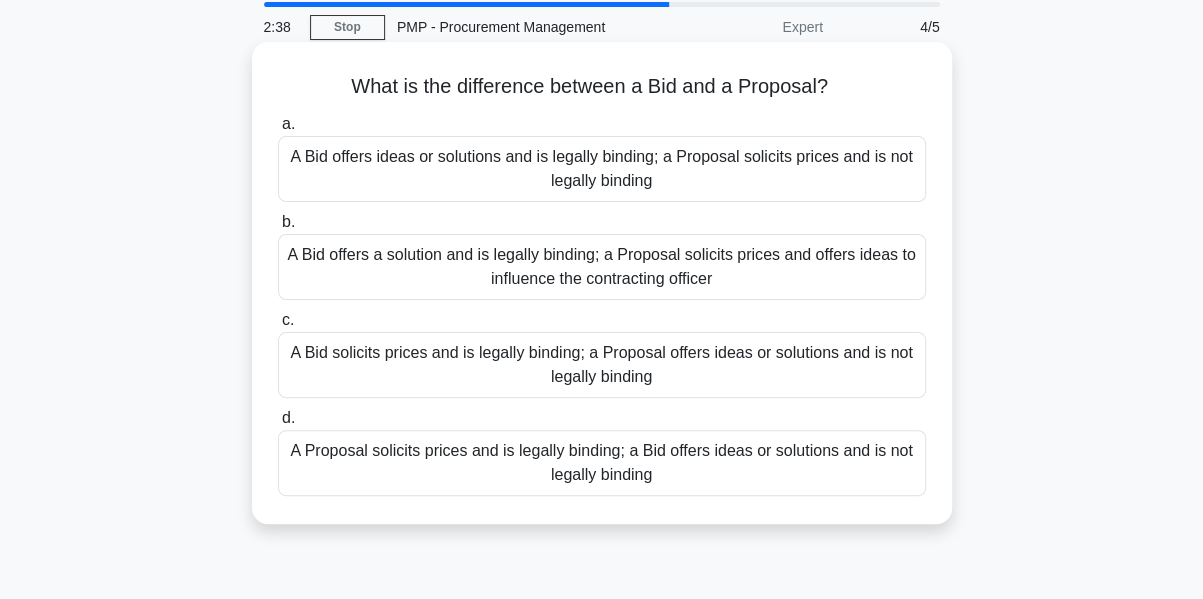 click on "A Bid offers a solution and is legally binding; a Proposal solicits prices and offers ideas to influence the contracting officer" at bounding box center [602, 267] 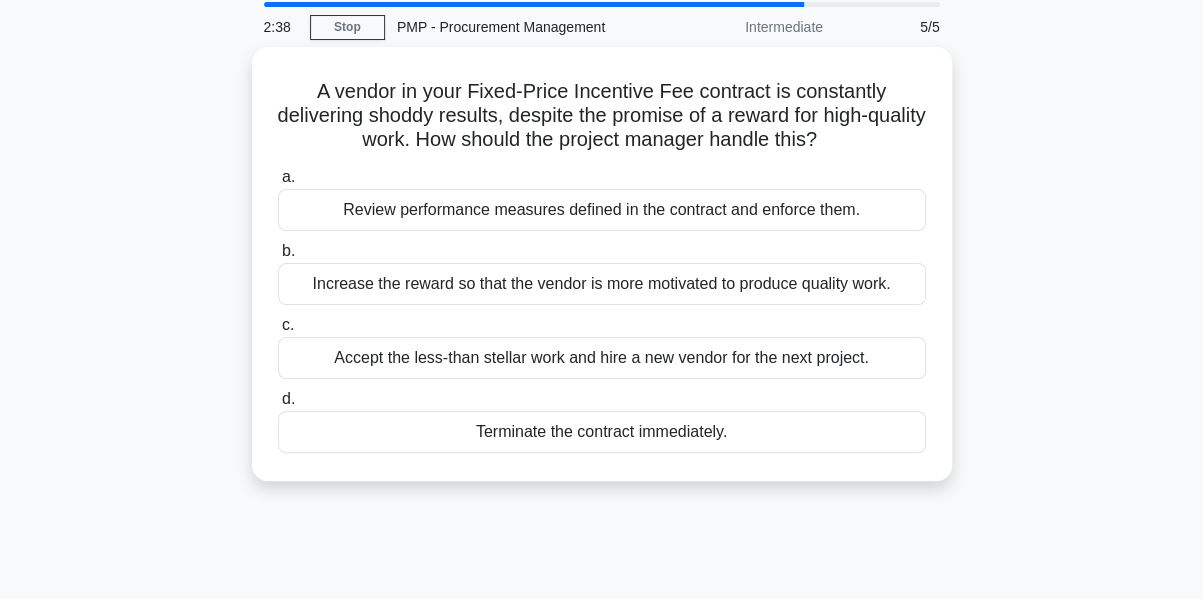 scroll, scrollTop: 0, scrollLeft: 0, axis: both 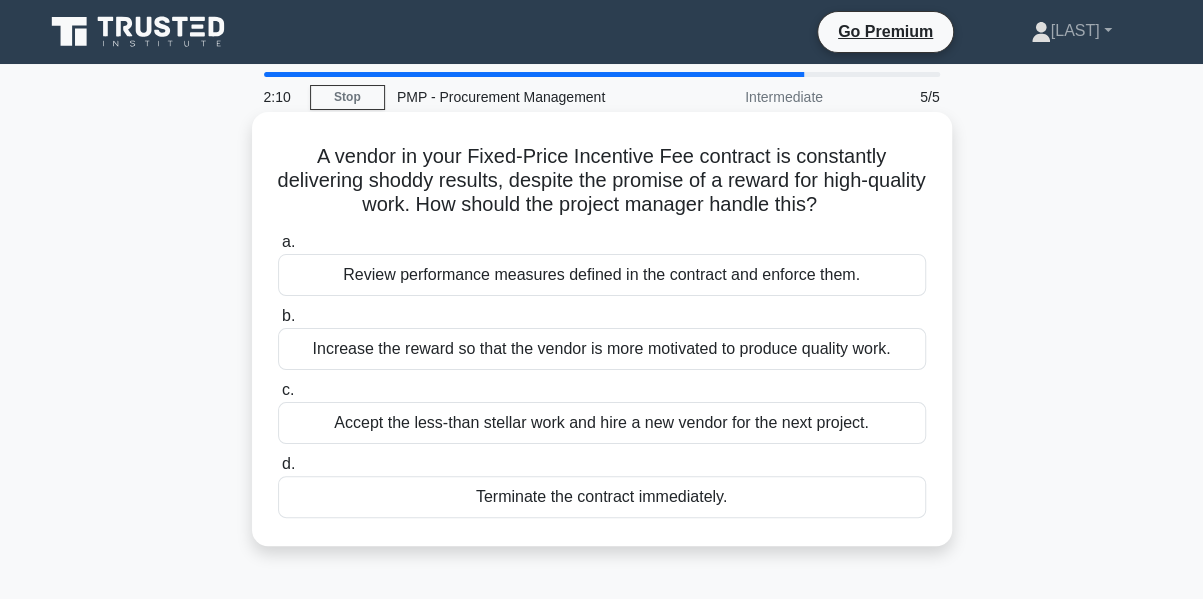 click on "Review performance measures defined in the contract and enforce them." at bounding box center [602, 275] 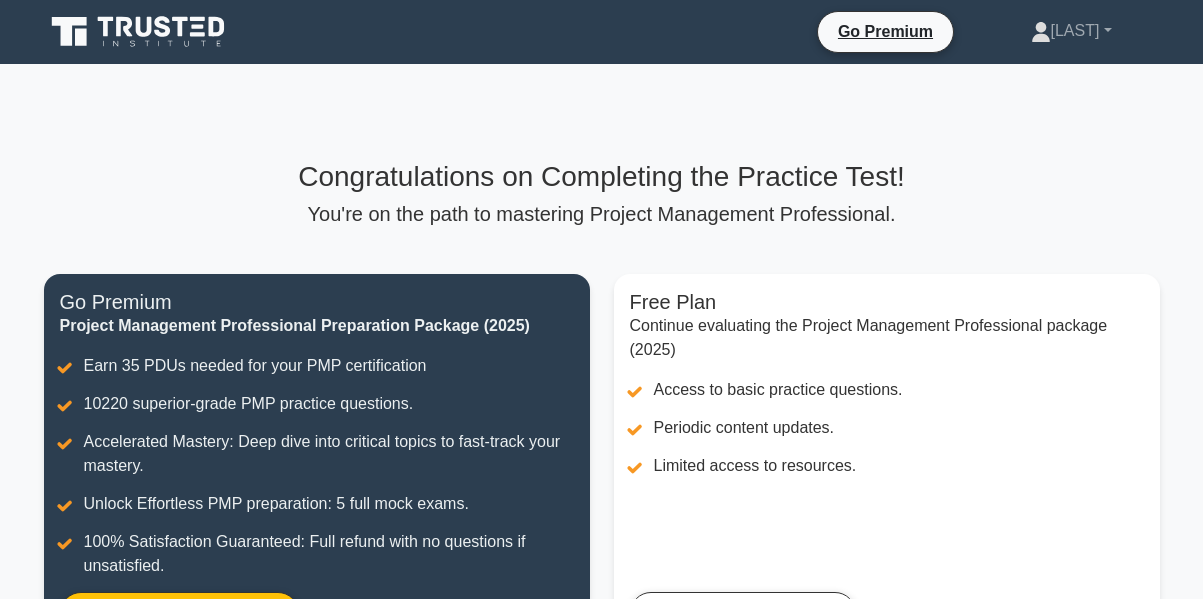 scroll, scrollTop: 0, scrollLeft: 0, axis: both 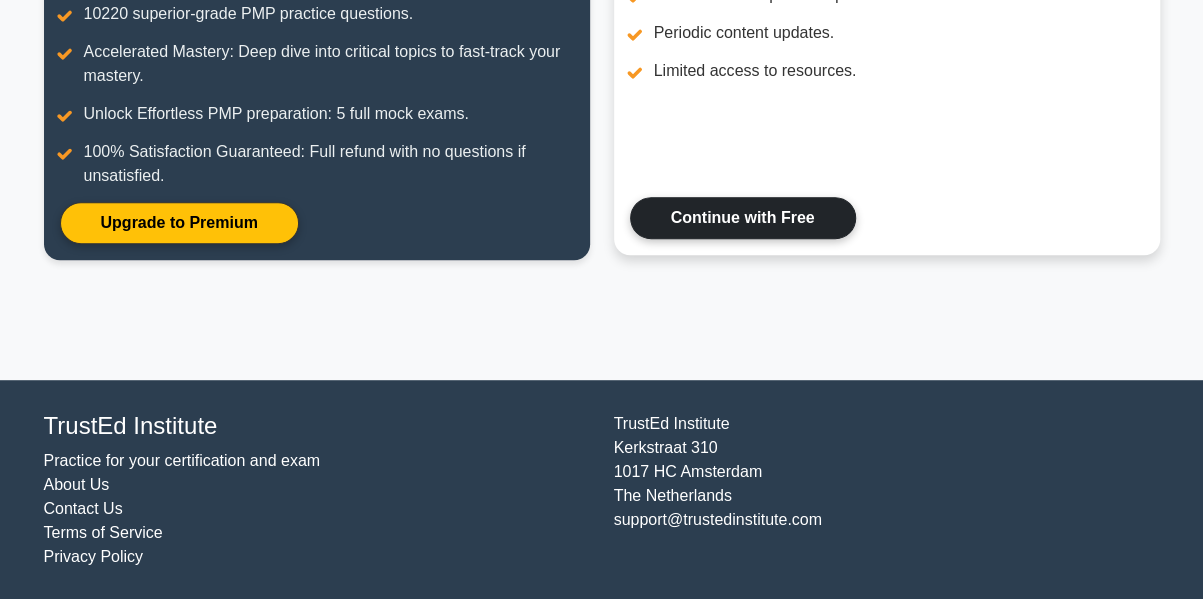 click on "Continue with Free" at bounding box center (743, 218) 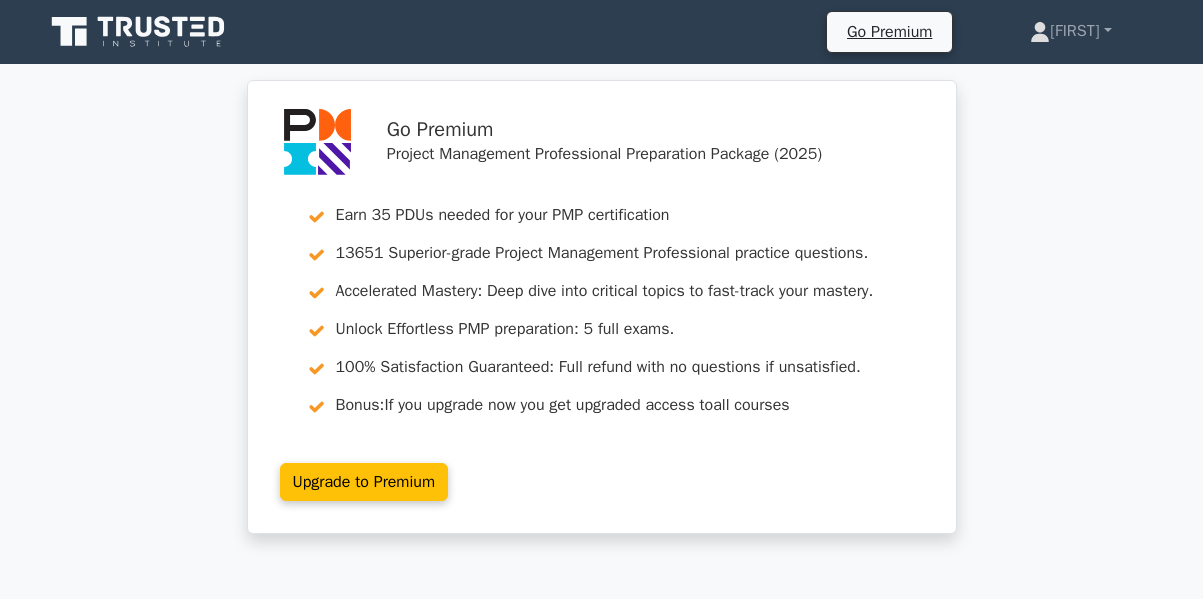scroll, scrollTop: 0, scrollLeft: 0, axis: both 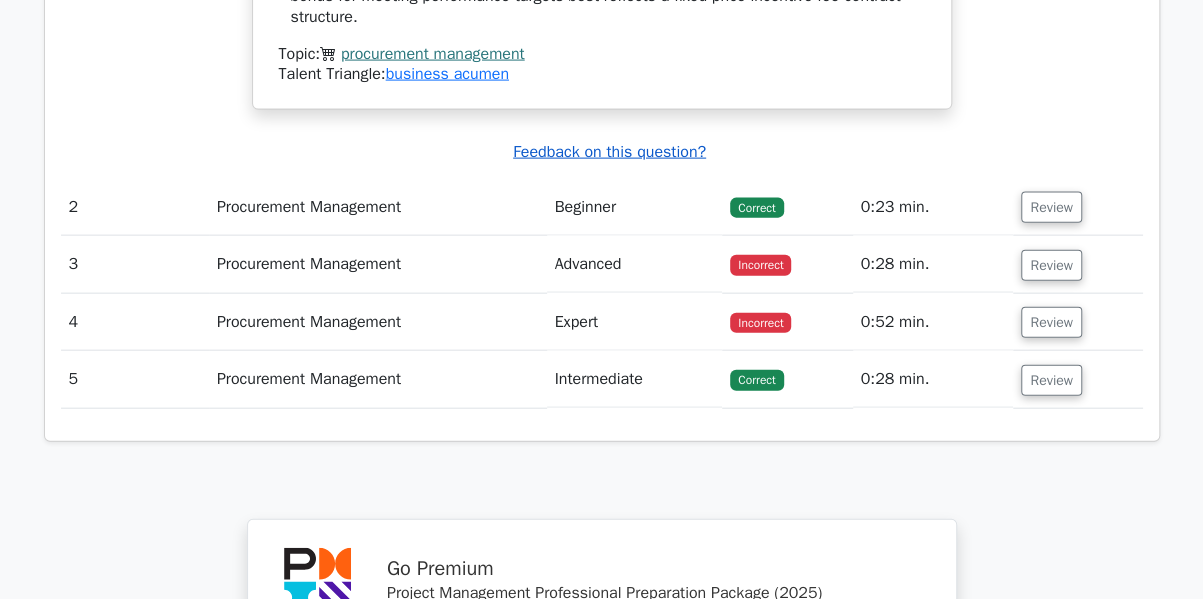 click on "Feedback on this question?" at bounding box center [609, 152] 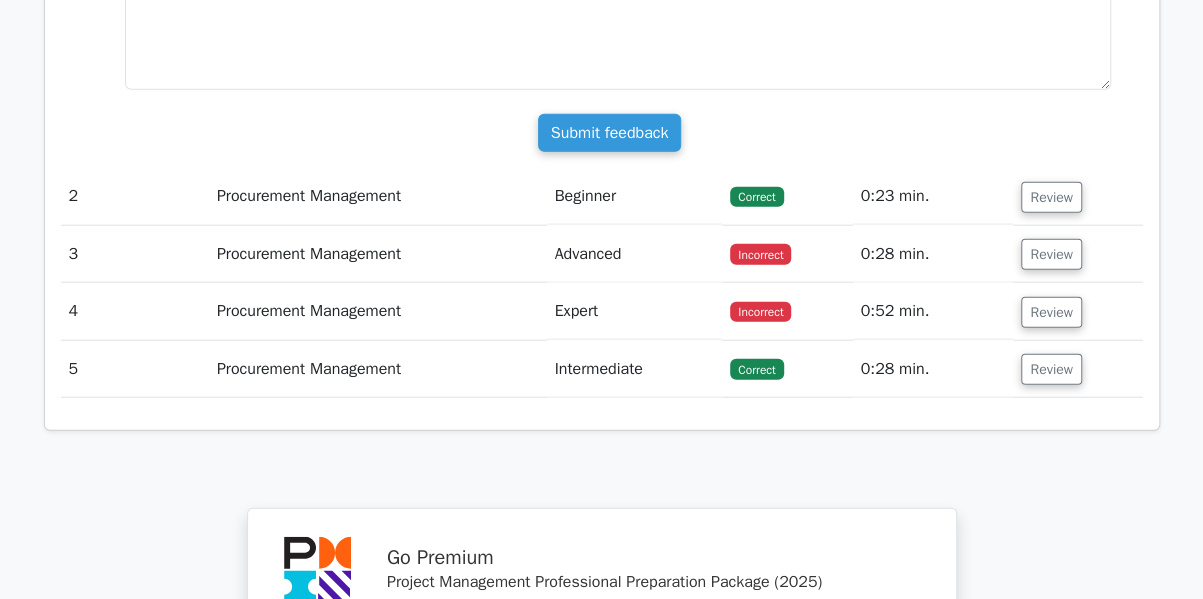 scroll, scrollTop: 2243, scrollLeft: 0, axis: vertical 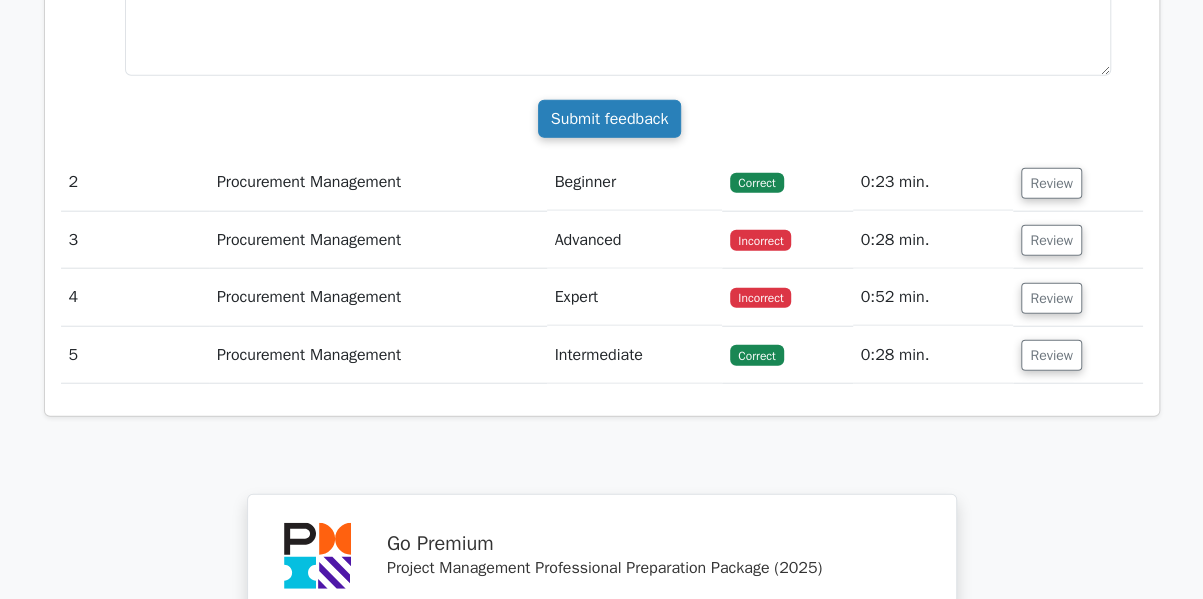 click on "Submit feedback" at bounding box center (610, 119) 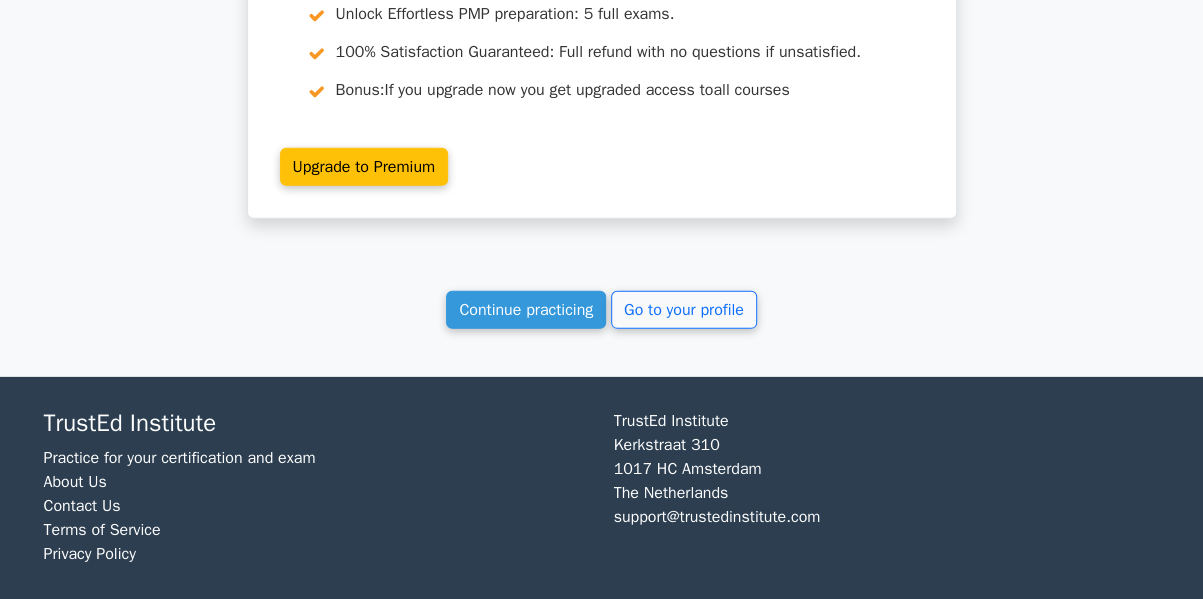 scroll, scrollTop: 2778, scrollLeft: 0, axis: vertical 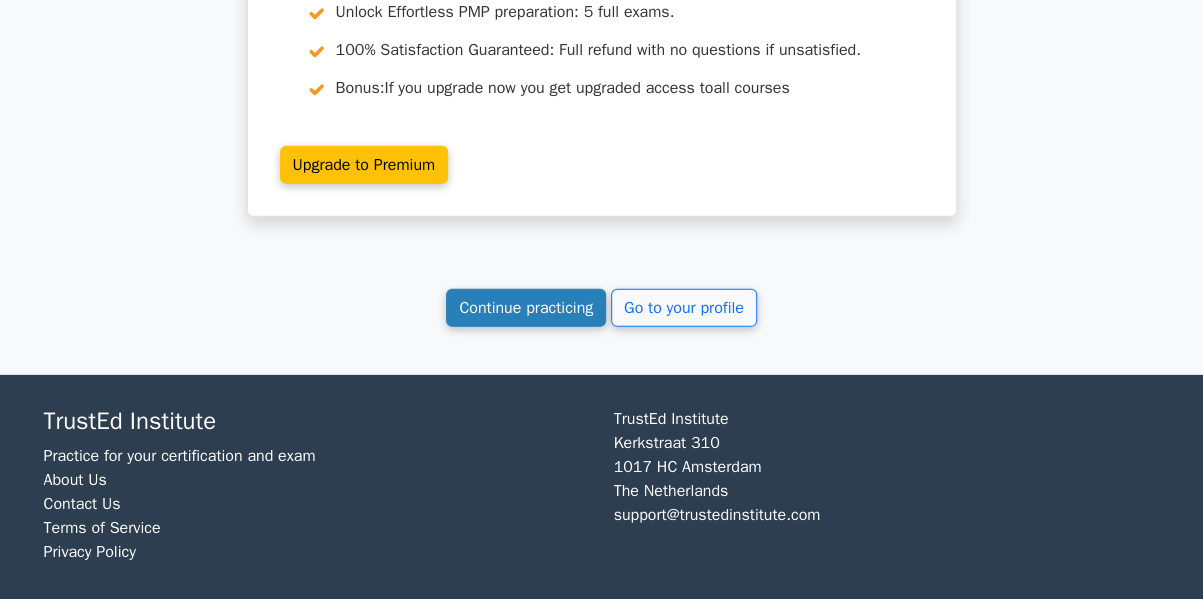 click on "Continue practicing" at bounding box center (526, 308) 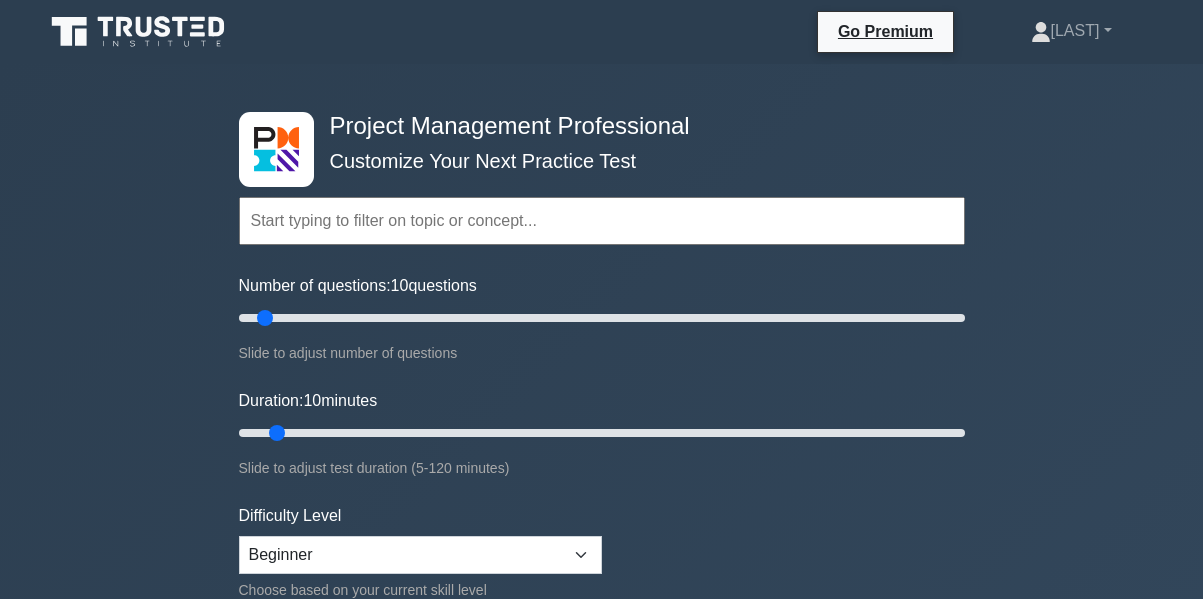 scroll, scrollTop: 0, scrollLeft: 0, axis: both 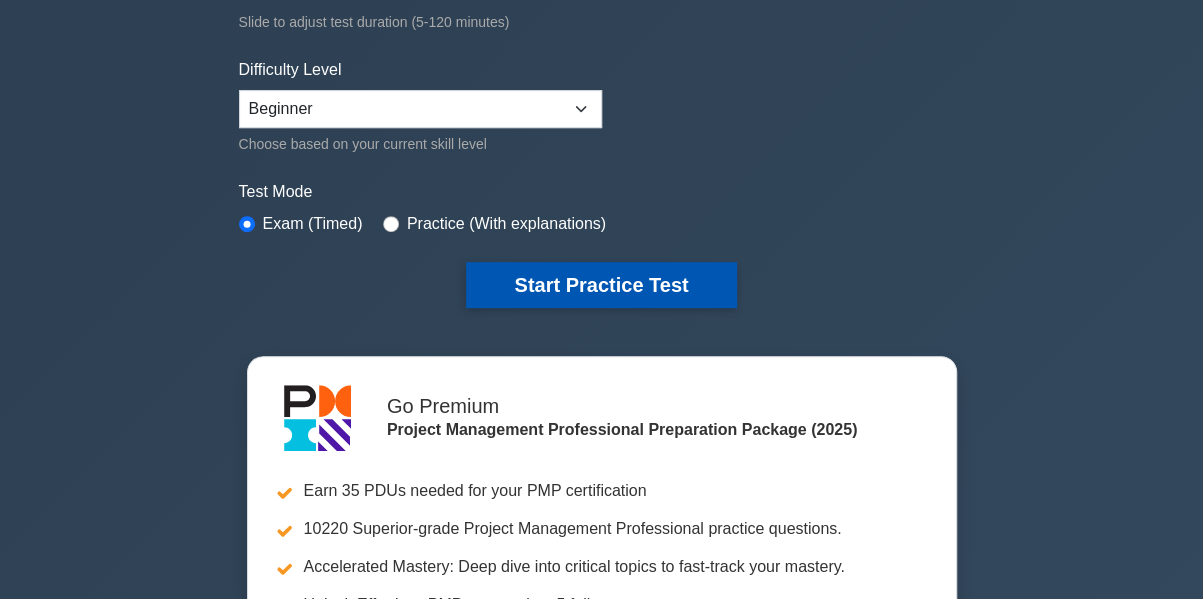 click on "Start Practice Test" at bounding box center (601, 285) 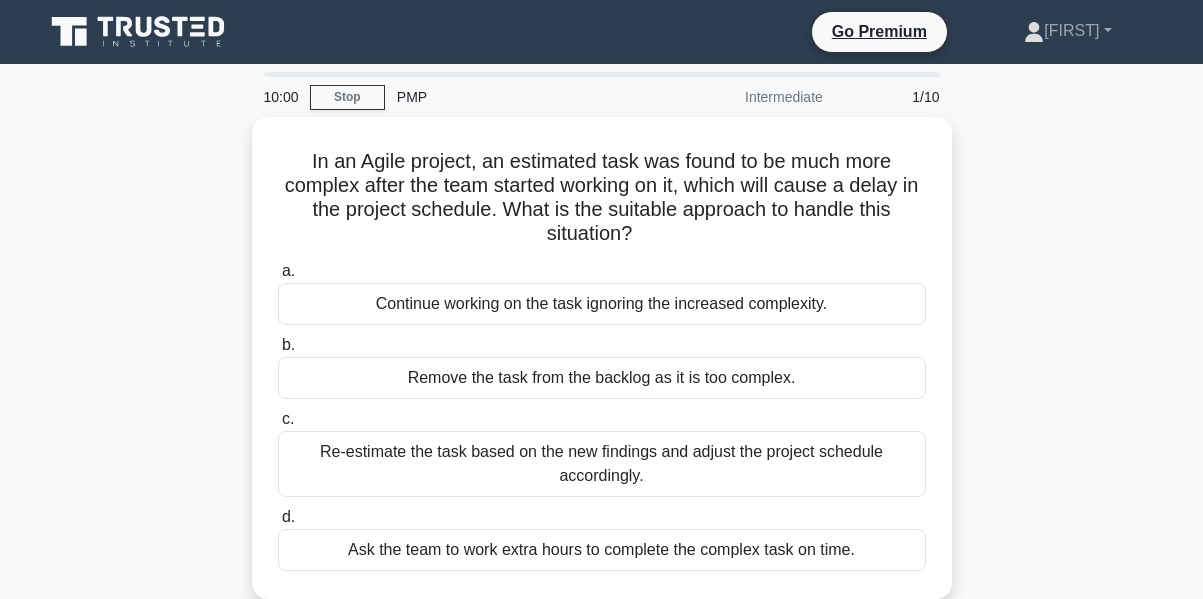 scroll, scrollTop: 0, scrollLeft: 0, axis: both 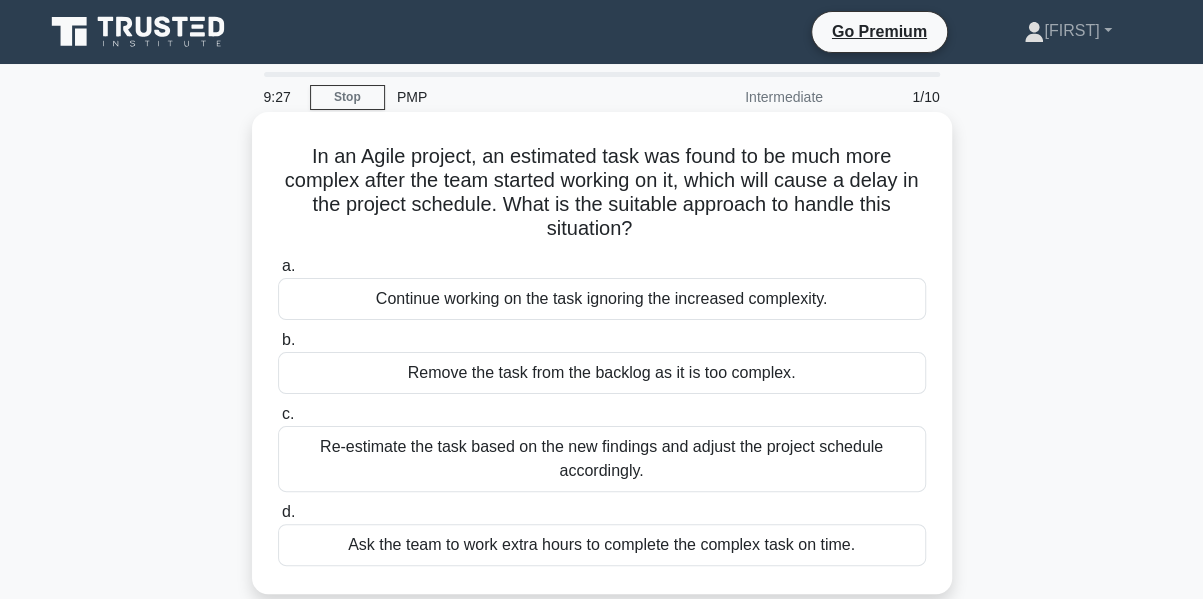 click on "Re-estimate the task based on the new findings and adjust the project schedule accordingly." at bounding box center [602, 459] 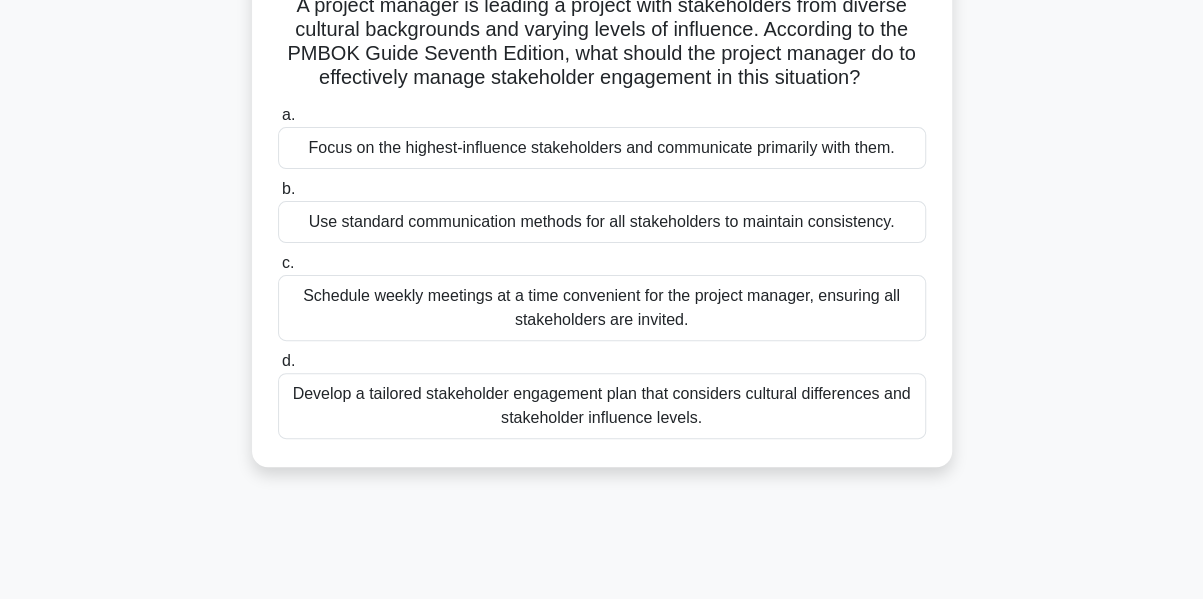 scroll, scrollTop: 160, scrollLeft: 0, axis: vertical 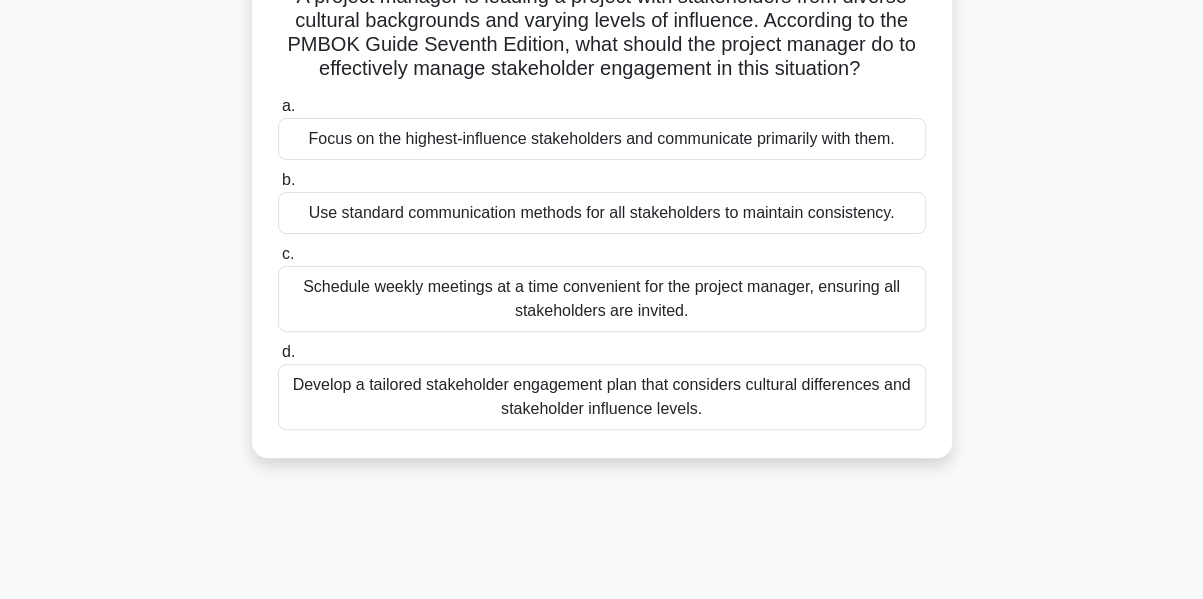 click on "Develop a tailored stakeholder engagement plan that considers cultural differences and stakeholder influence levels." at bounding box center [602, 397] 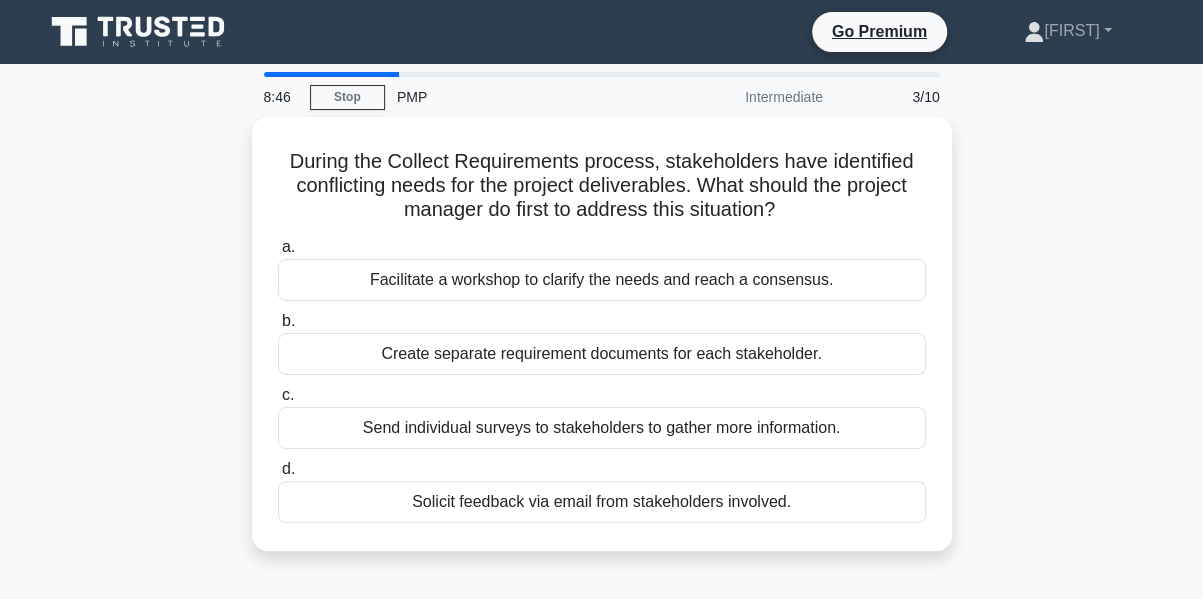 scroll, scrollTop: 0, scrollLeft: 0, axis: both 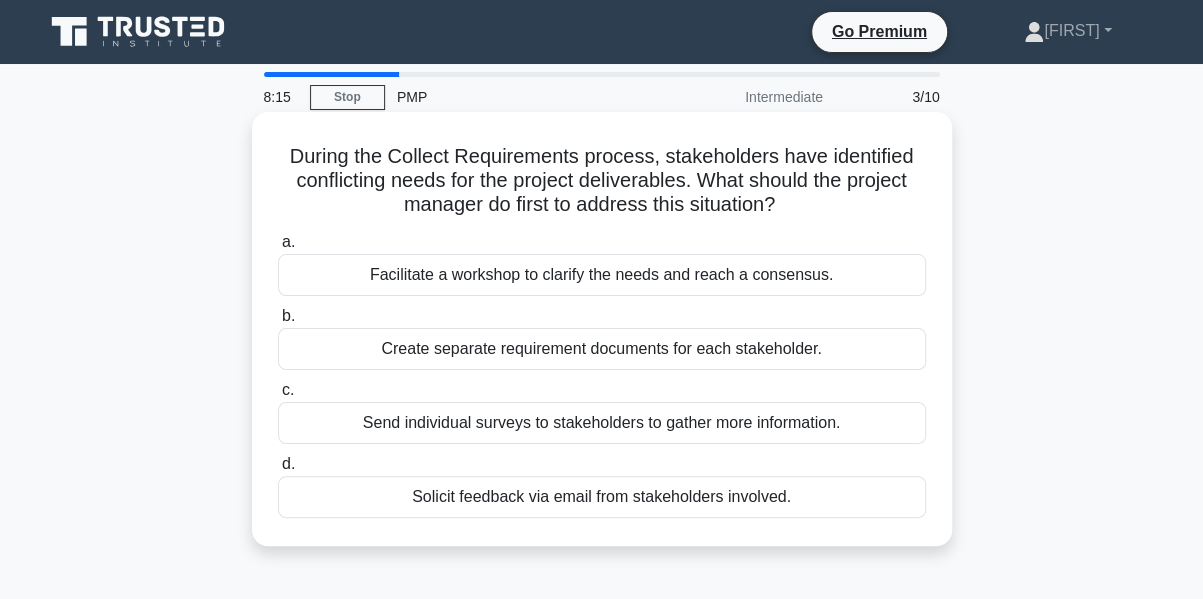 click on "Solicit feedback via email from stakeholders involved." at bounding box center (602, 497) 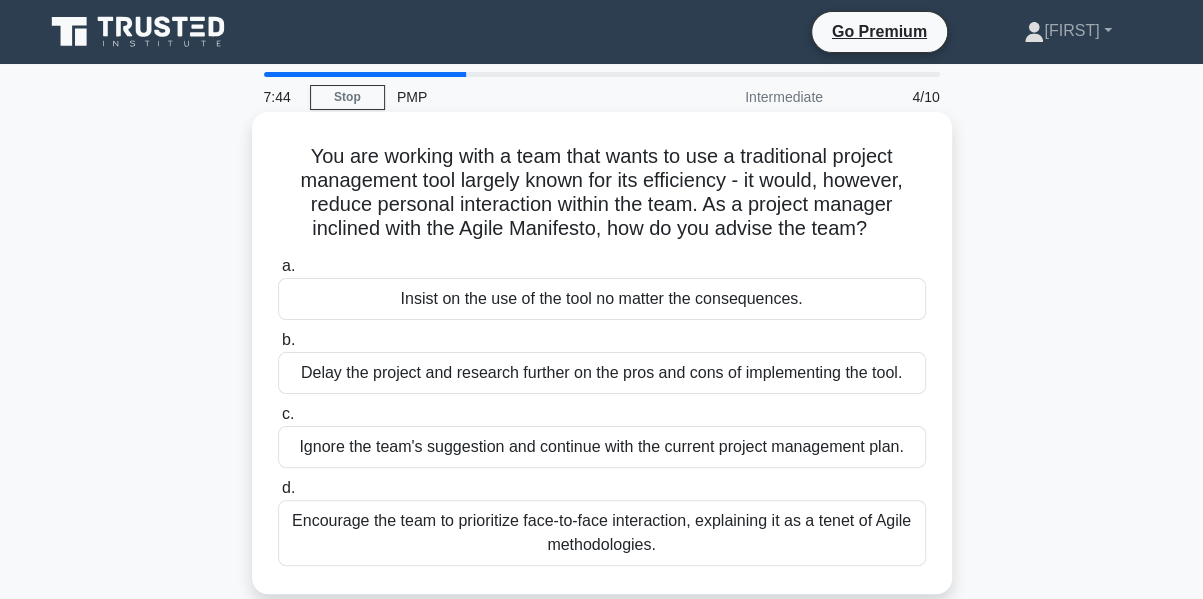 click on "Encourage the team to prioritize face-to-face interaction, explaining it as a tenet of Agile methodologies." at bounding box center (602, 533) 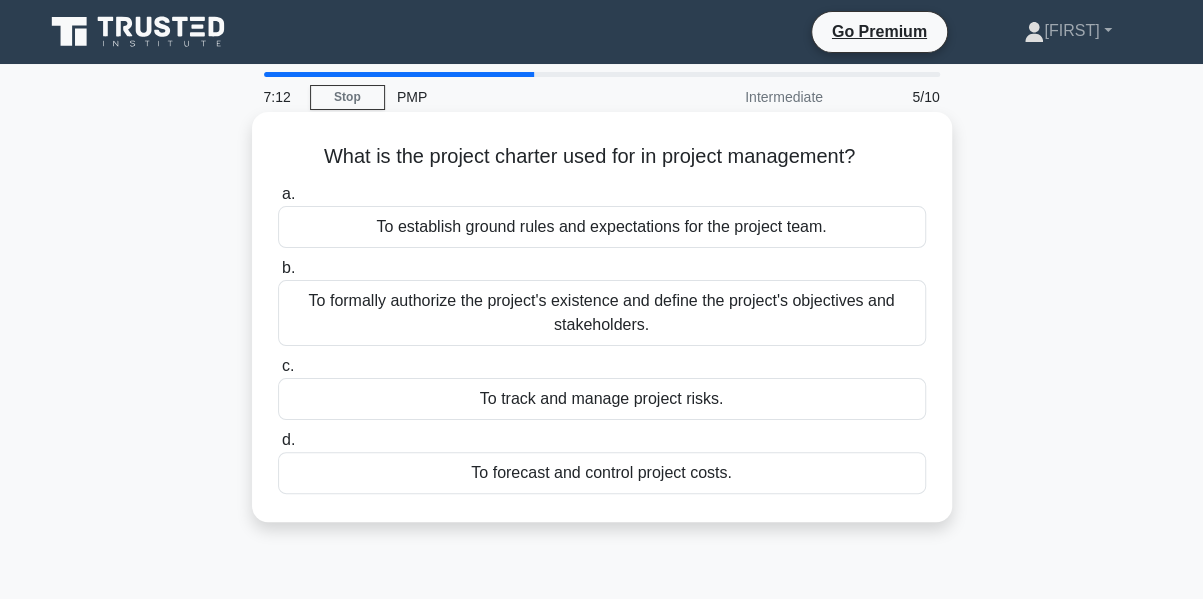 click on "To track and manage project risks." at bounding box center (602, 399) 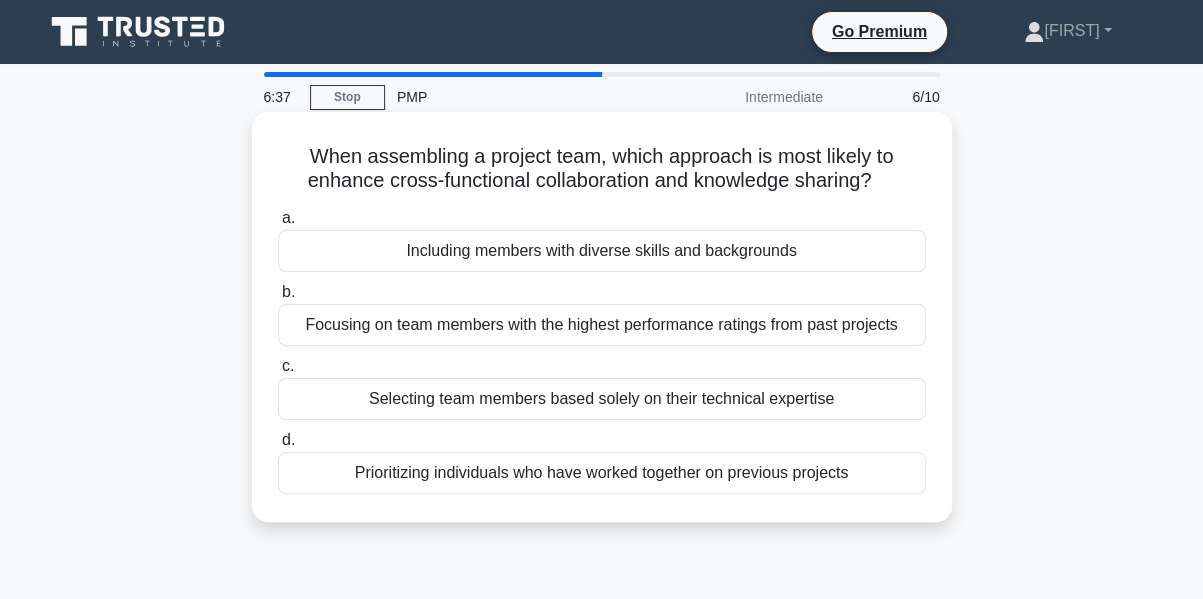 click on "Including members with diverse skills and backgrounds" at bounding box center [602, 251] 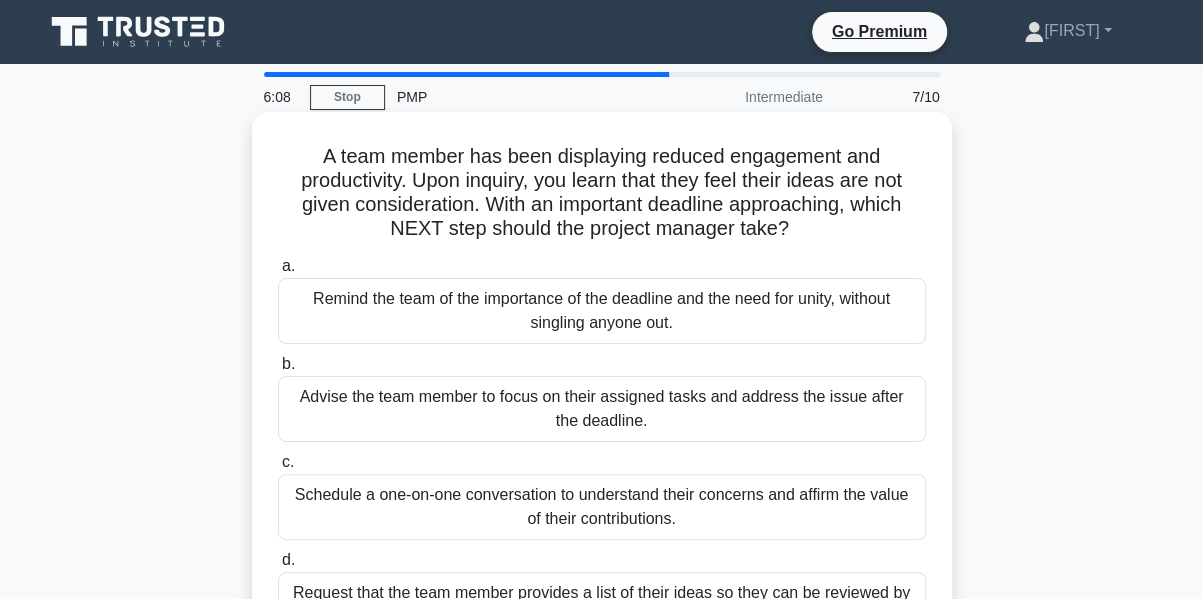 click on "Schedule a one-on-one conversation to understand their concerns and affirm the value of their contributions." at bounding box center (602, 507) 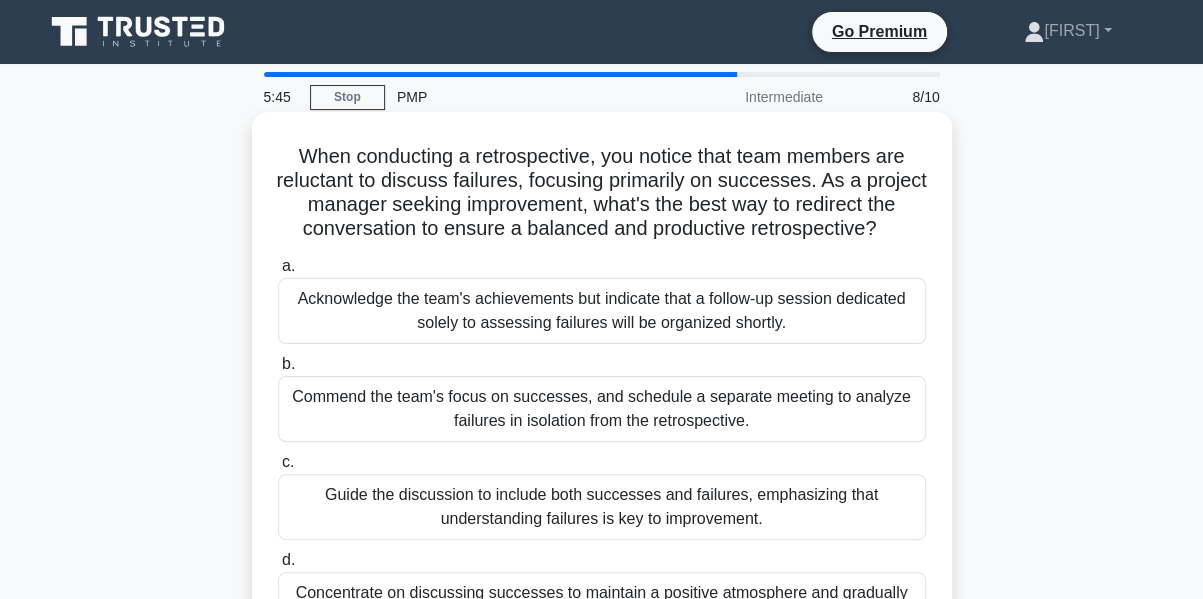 click on "Guide the discussion to include both successes and failures, emphasizing that understanding failures is key to improvement." at bounding box center [602, 507] 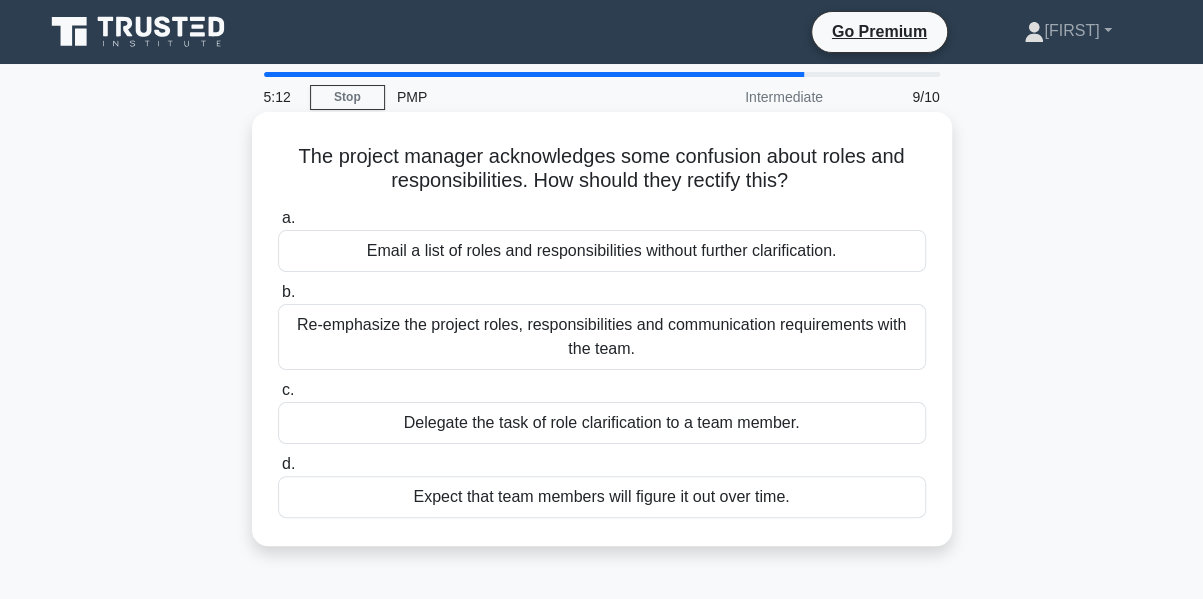 click on "Re-emphasize the project roles, responsibilities and communication requirements with the team." at bounding box center [602, 337] 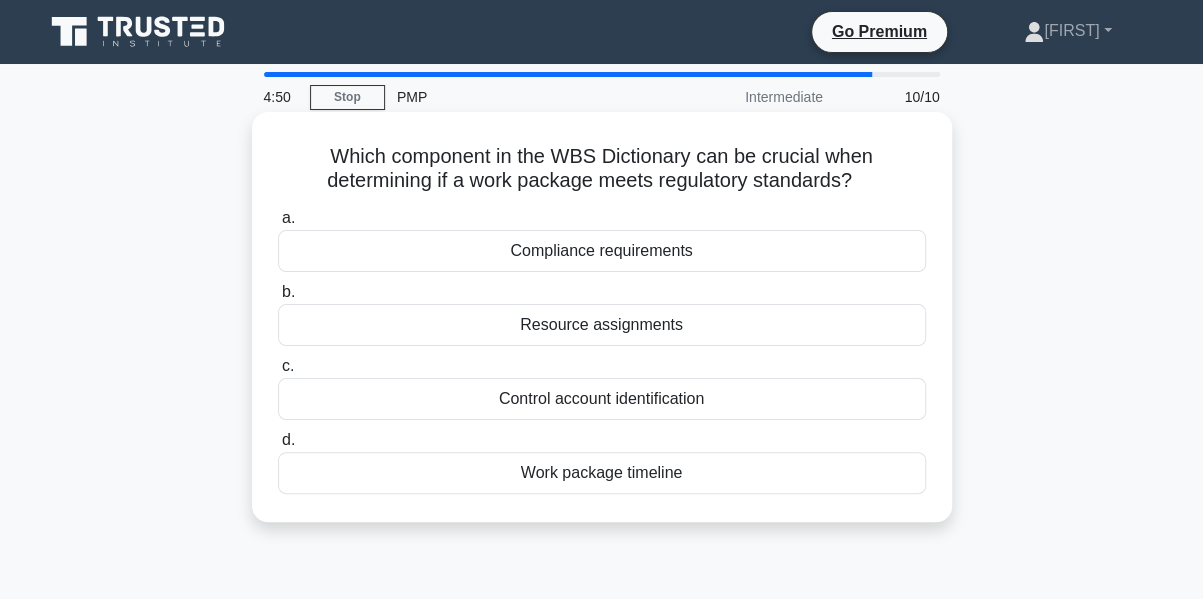 click on "Control account identification" at bounding box center [602, 399] 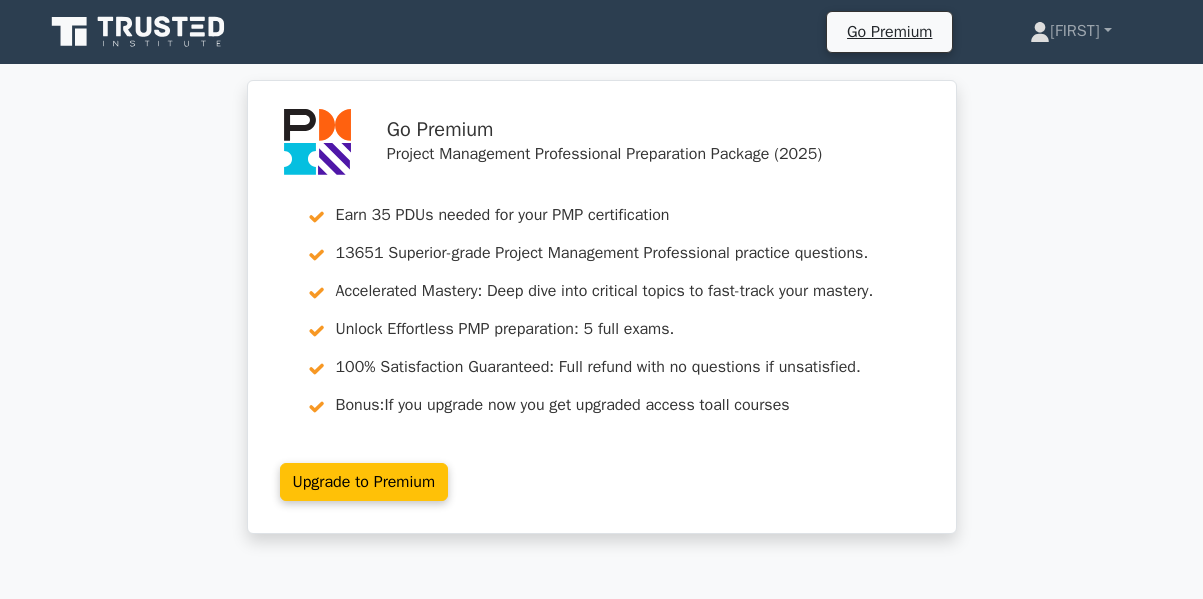 scroll, scrollTop: 0, scrollLeft: 0, axis: both 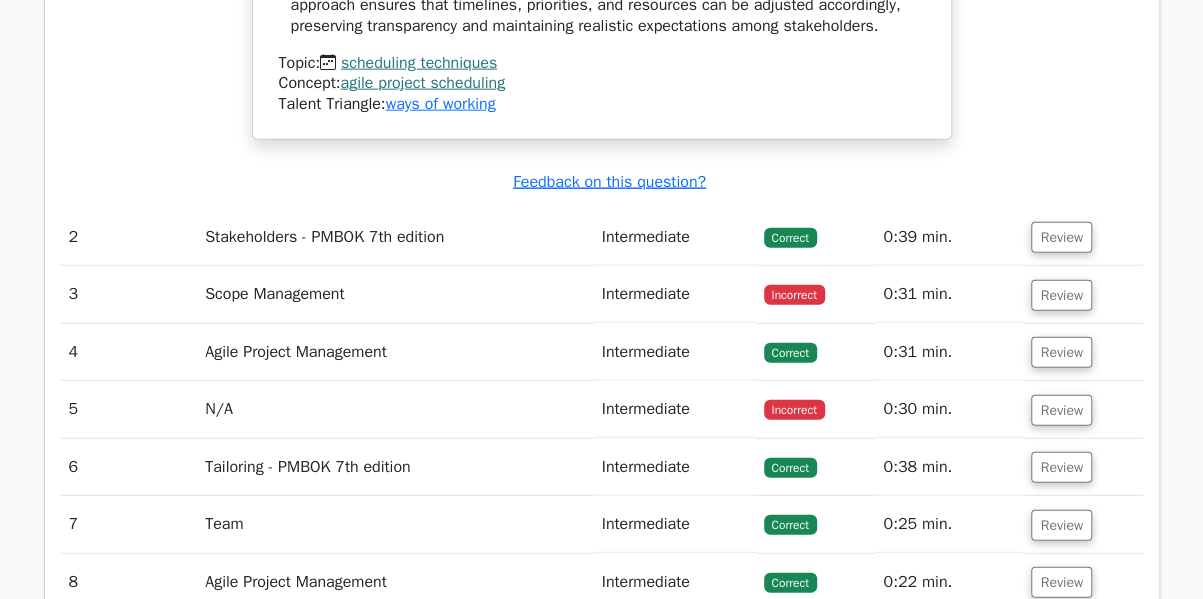 click on "N/A" at bounding box center (395, 409) 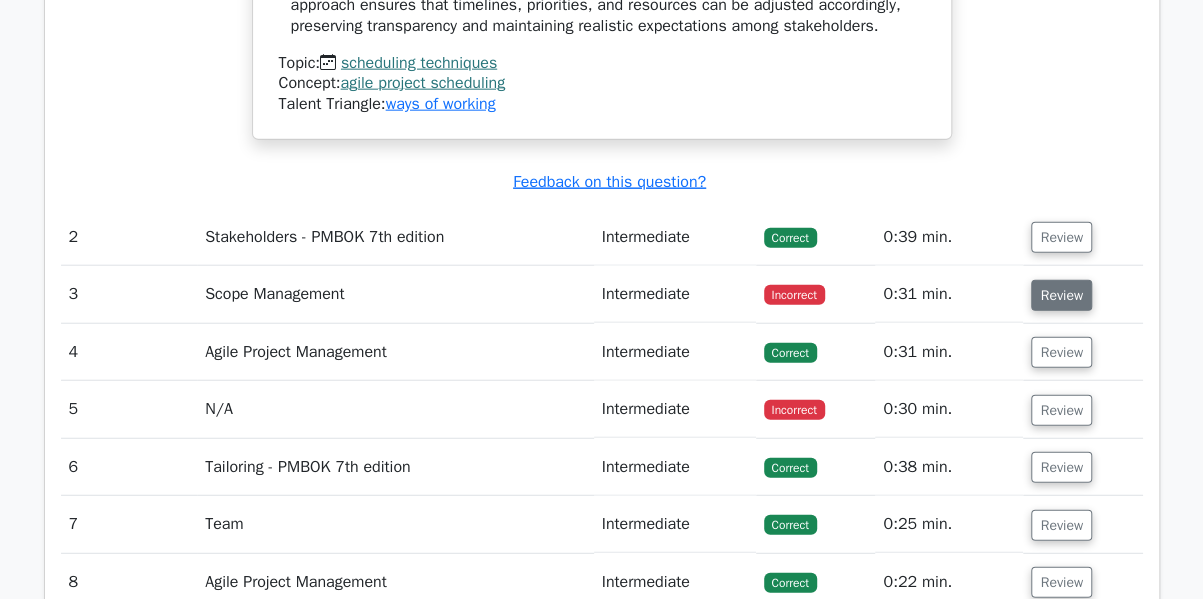 click on "Review" at bounding box center (1061, 295) 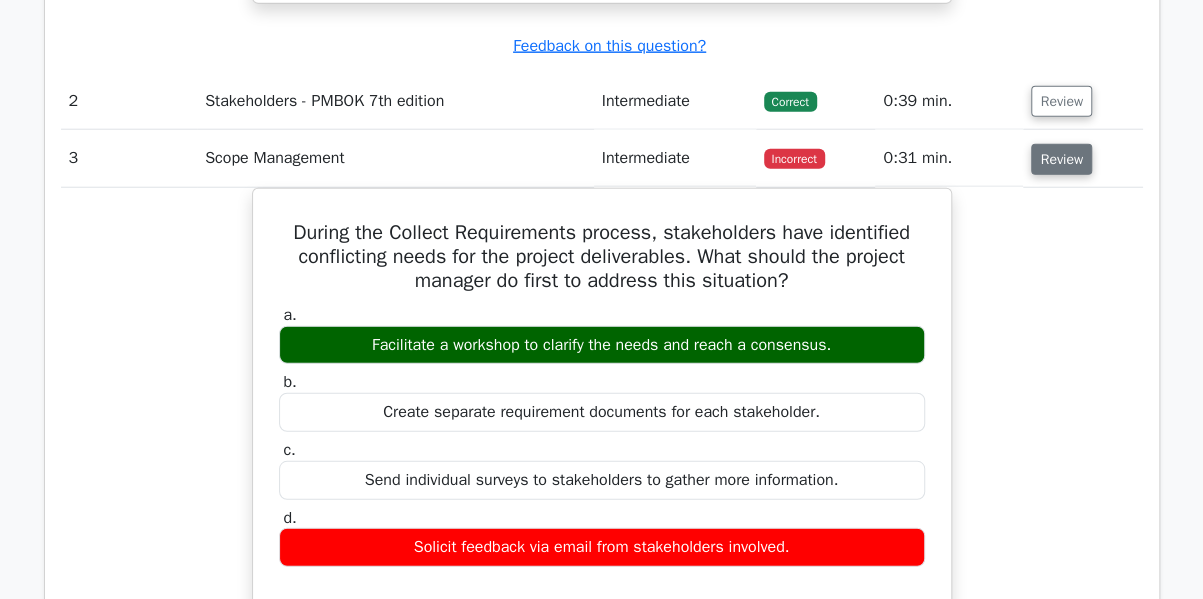 scroll, scrollTop: 2397, scrollLeft: 0, axis: vertical 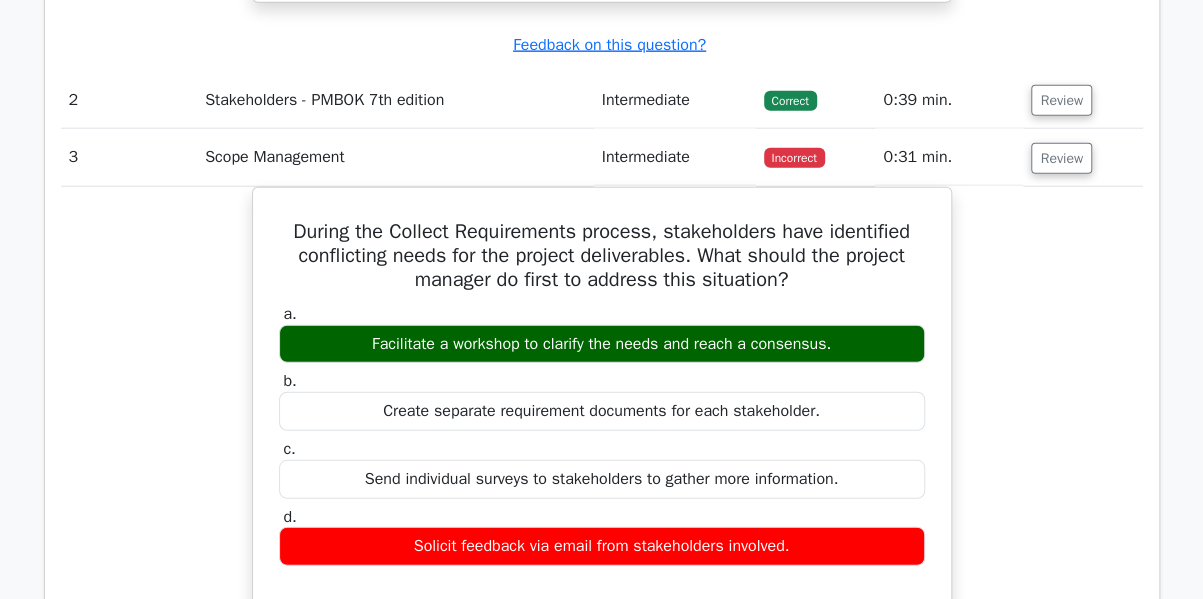 click on "During the Collect Requirements process, stakeholders have identified conflicting needs for the project deliverables. What should the project manager do first to address this situation?
a.
Facilitate a workshop to clarify the needs and reach a consensus.
b.
c. d." at bounding box center (602, 625) 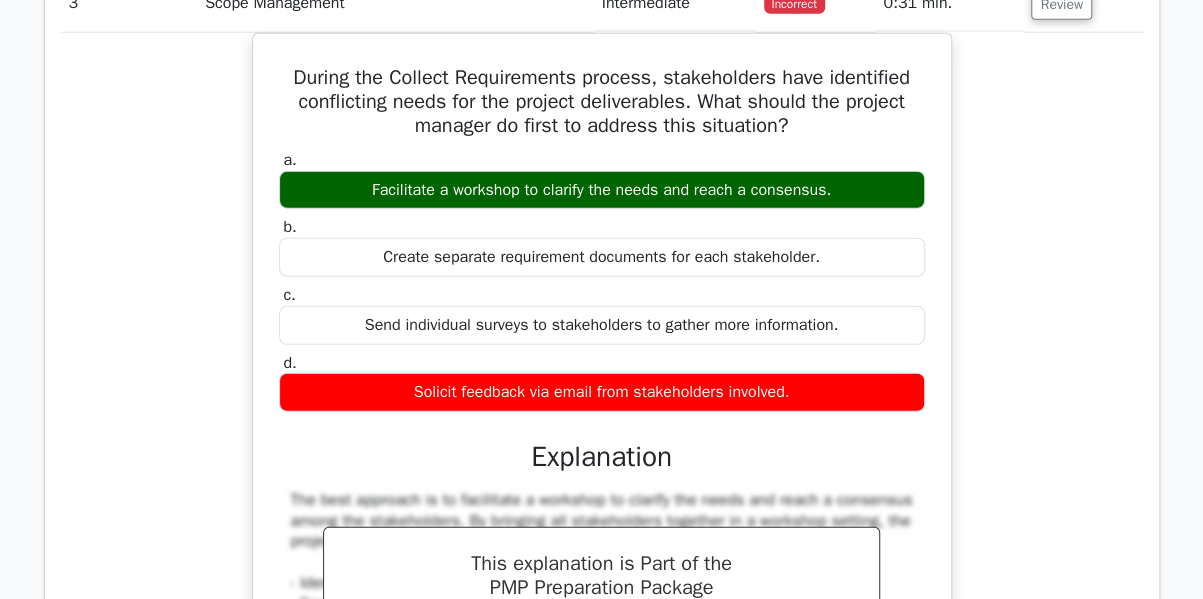 scroll, scrollTop: 2577, scrollLeft: 0, axis: vertical 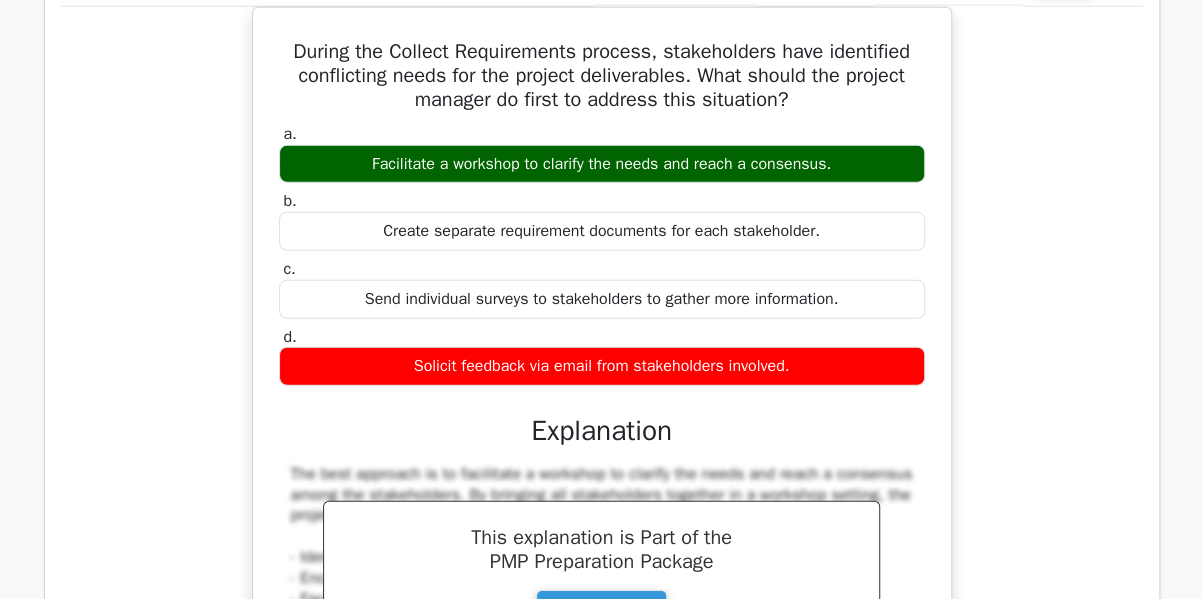 click on "During the Collect Requirements process, stakeholders have identified conflicting needs for the project deliverables. What should the project manager do first to address this situation?
a.
Facilitate a workshop to clarify the needs and reach a consensus.
b.
c. d." at bounding box center (602, 445) 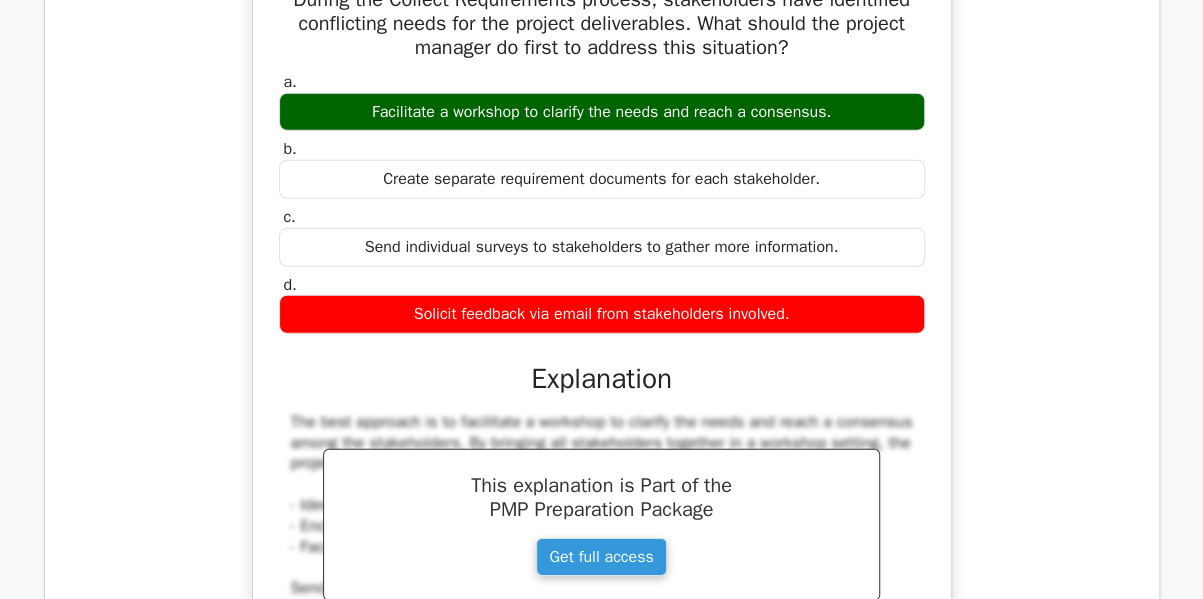 click on "During the Collect Requirements process, stakeholders have identified conflicting needs for the project deliverables. What should the project manager do first to address this situation?
a.
Facilitate a workshop to clarify the needs and reach a consensus.
b.
c. d." at bounding box center (602, 393) 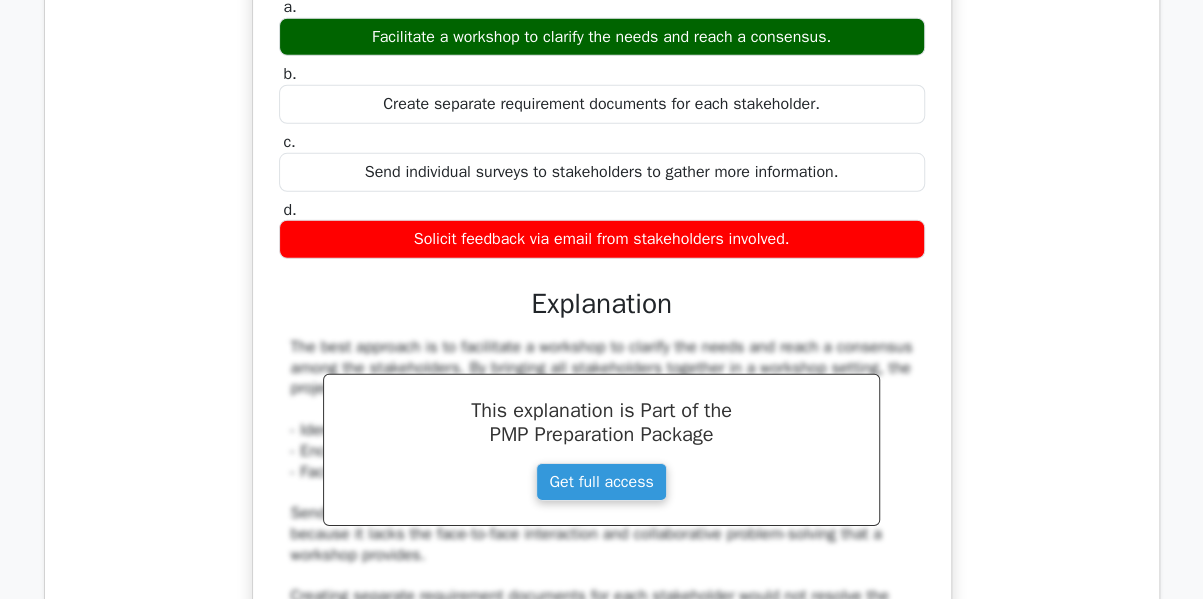 click on "During the Collect Requirements process, stakeholders have identified conflicting needs for the project deliverables. What should the project manager do first to address this situation?
a.
Facilitate a workshop to clarify the needs and reach a consensus.
b.
c. d." at bounding box center (602, 318) 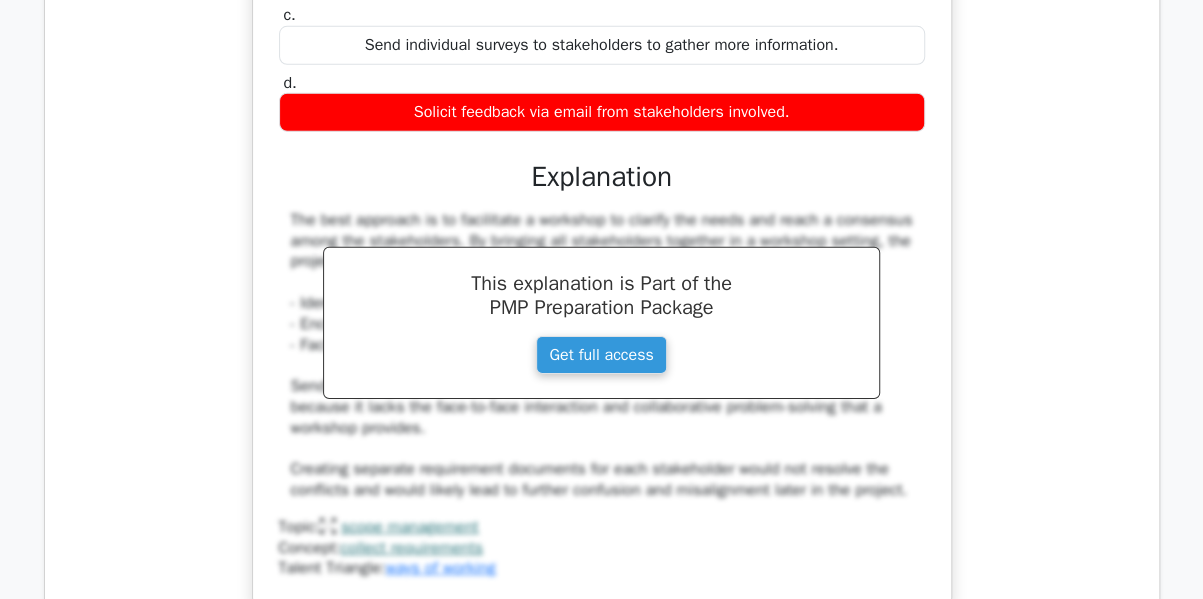 click on "During the Collect Requirements process, stakeholders have identified conflicting needs for the project deliverables. What should the project manager do first to address this situation?
a.
Facilitate a workshop to clarify the needs and reach a consensus.
b.
c. d." at bounding box center (602, 191) 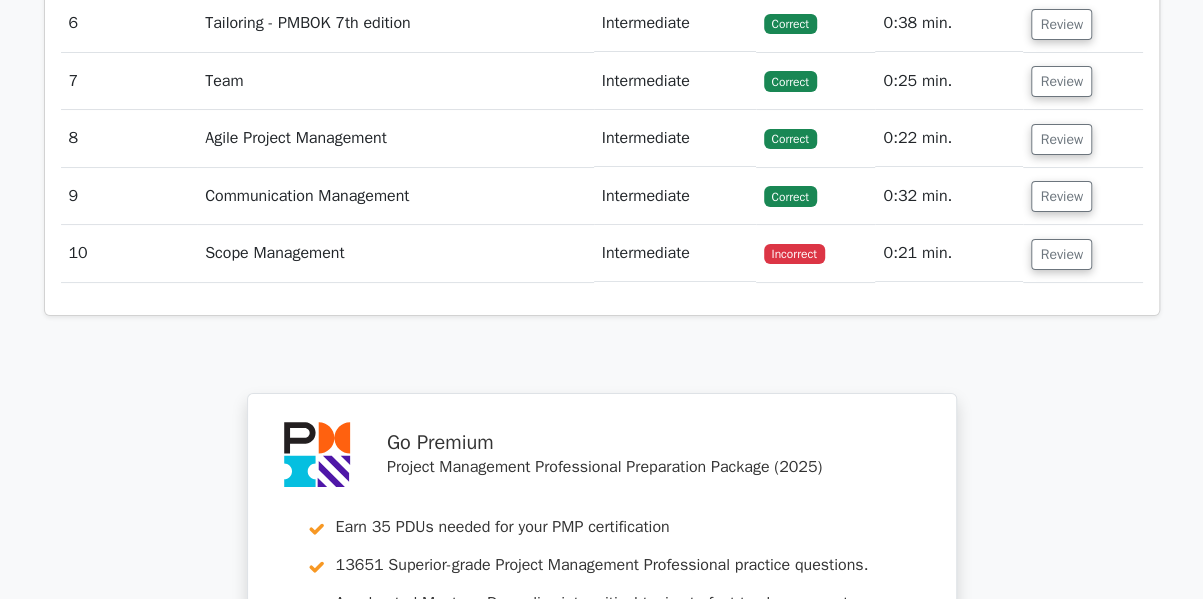 scroll, scrollTop: 3619, scrollLeft: 0, axis: vertical 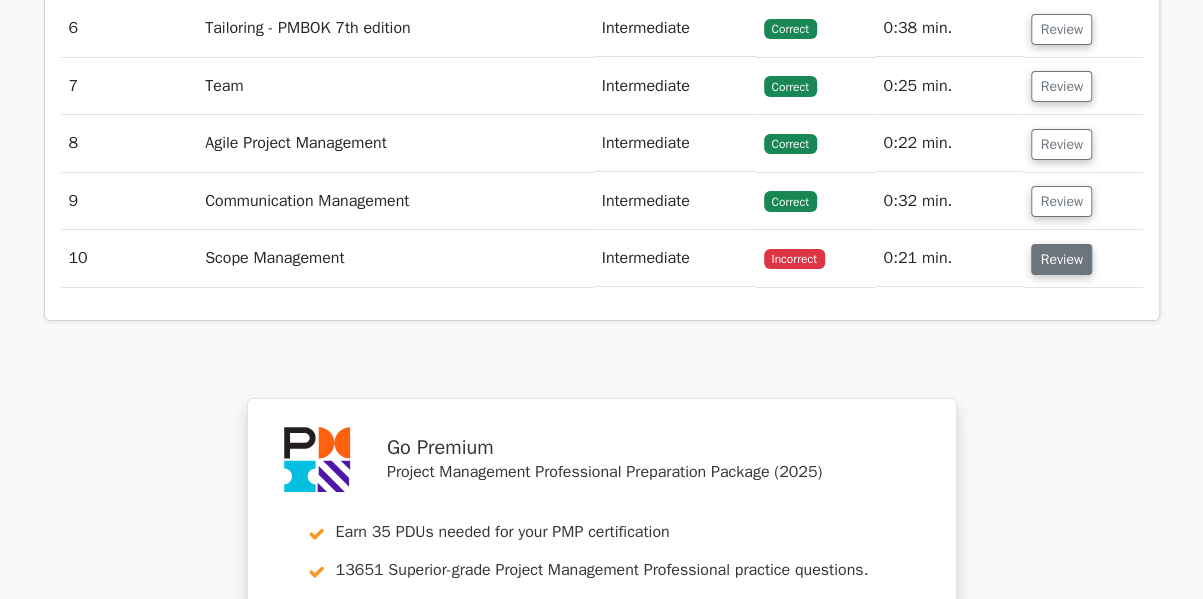 click on "Review" at bounding box center (1061, 259) 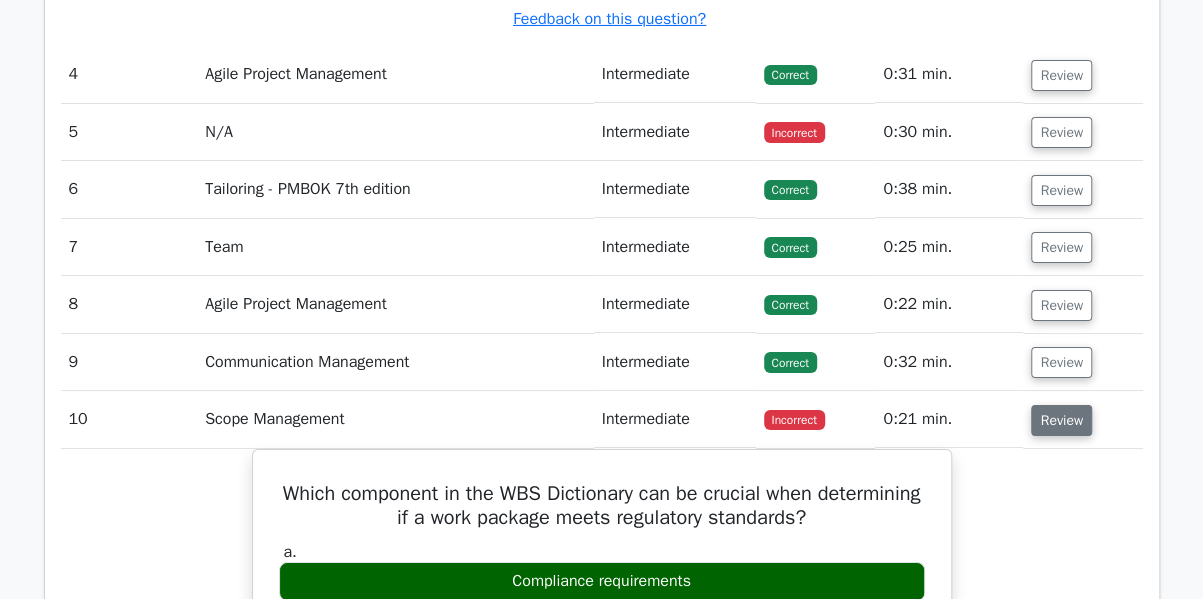 scroll, scrollTop: 3464, scrollLeft: 0, axis: vertical 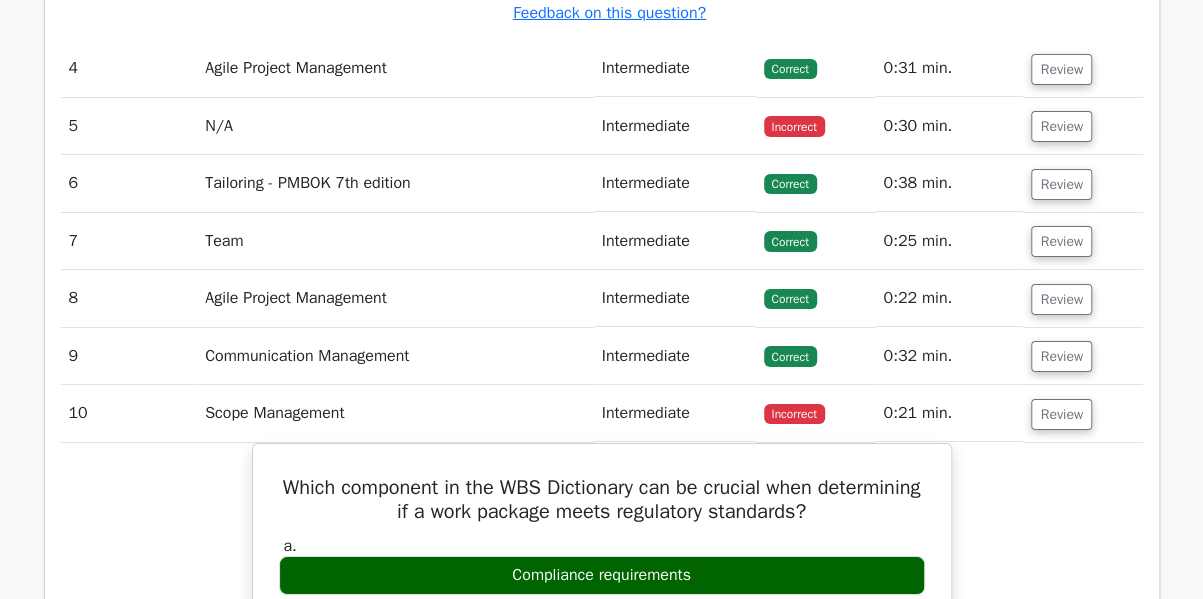 click on "Which component in the WBS Dictionary can be crucial when determining if a work package meets regulatory standards?
a.
Compliance requirements
b.
c." at bounding box center (602, 858) 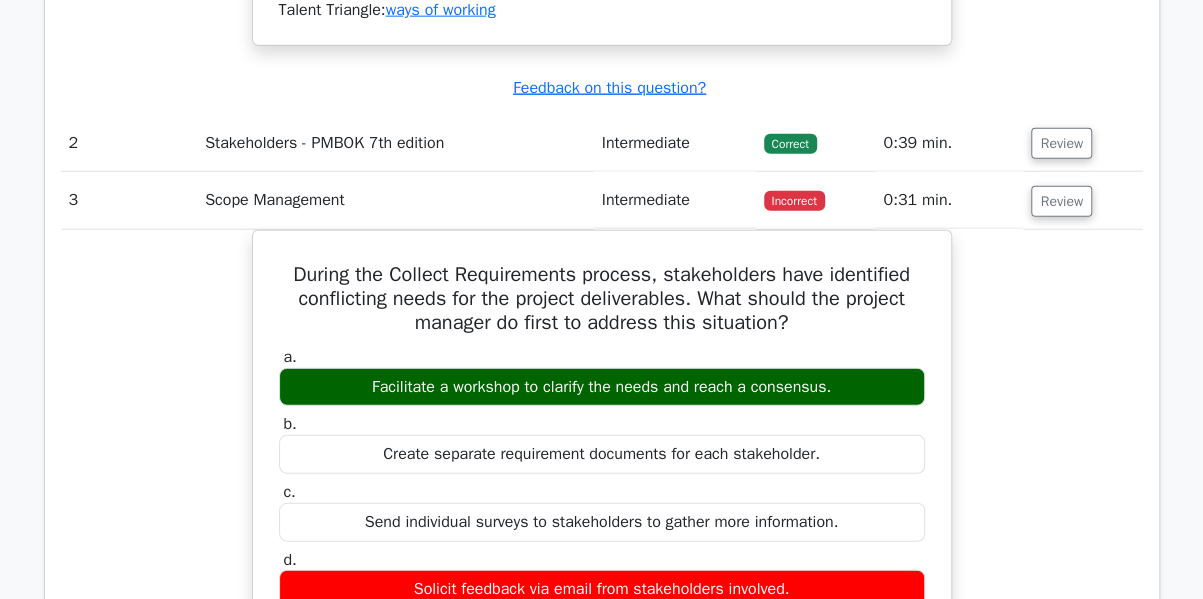 scroll, scrollTop: 2354, scrollLeft: 0, axis: vertical 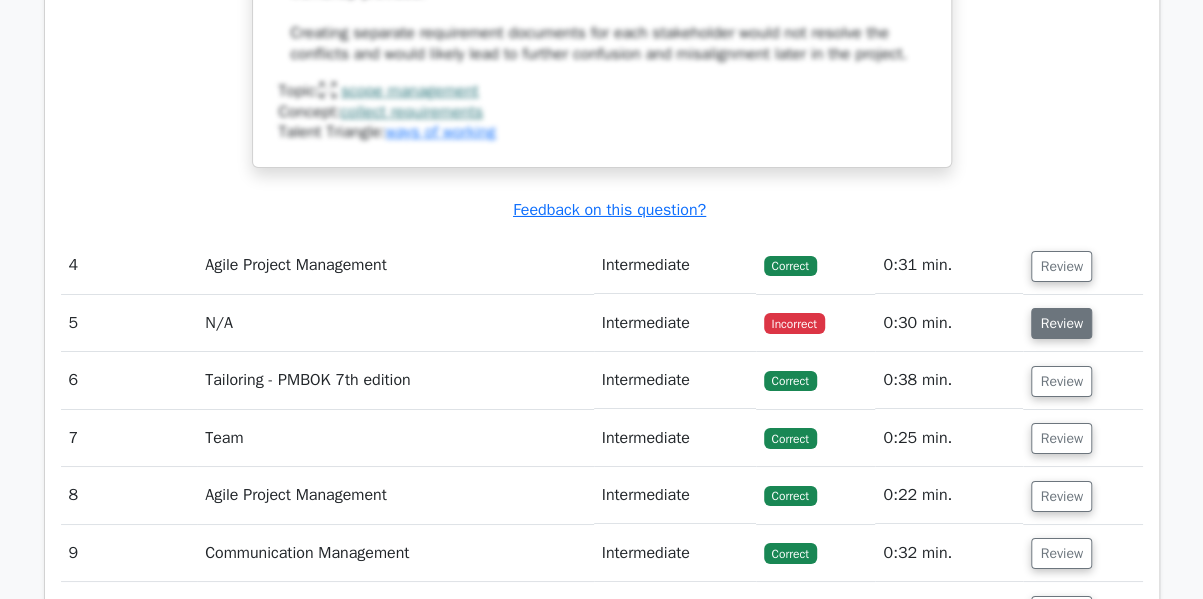 click on "Review" at bounding box center [1061, 323] 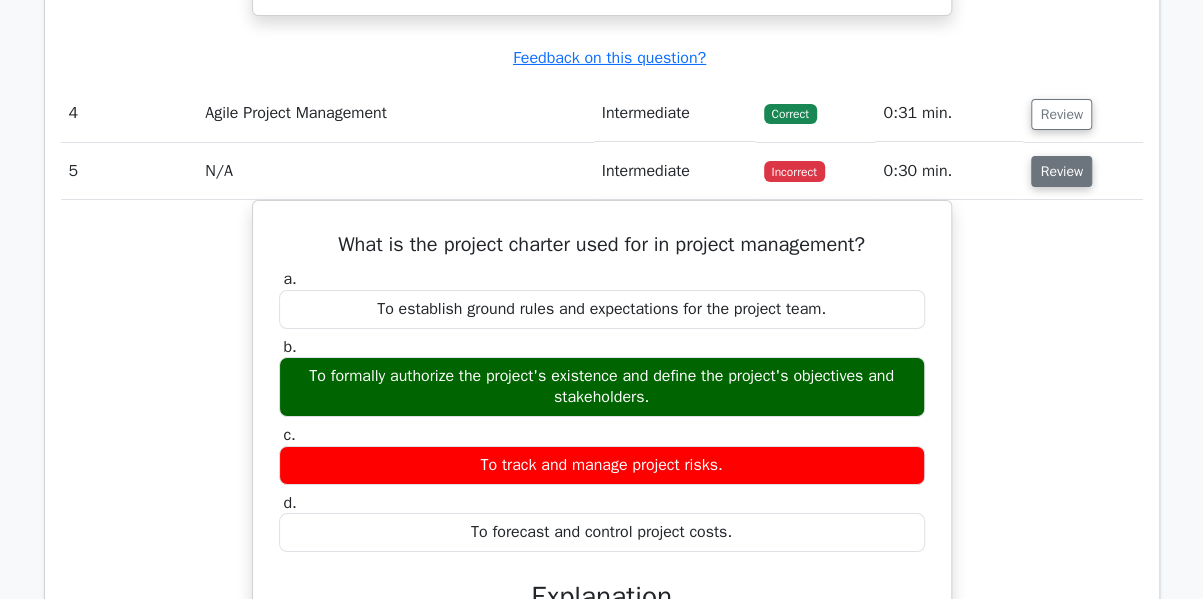 scroll, scrollTop: 3418, scrollLeft: 0, axis: vertical 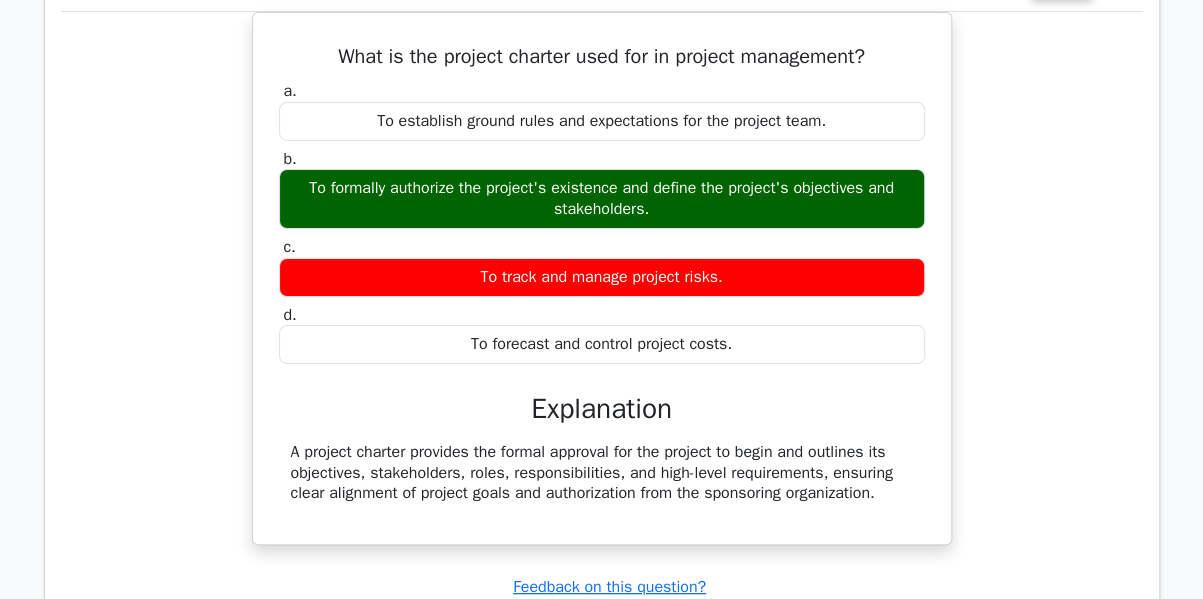 click on "What is the project charter used for in project management?
a.
To establish ground rules and expectations for the project team.
b.
c. d." at bounding box center [602, 290] 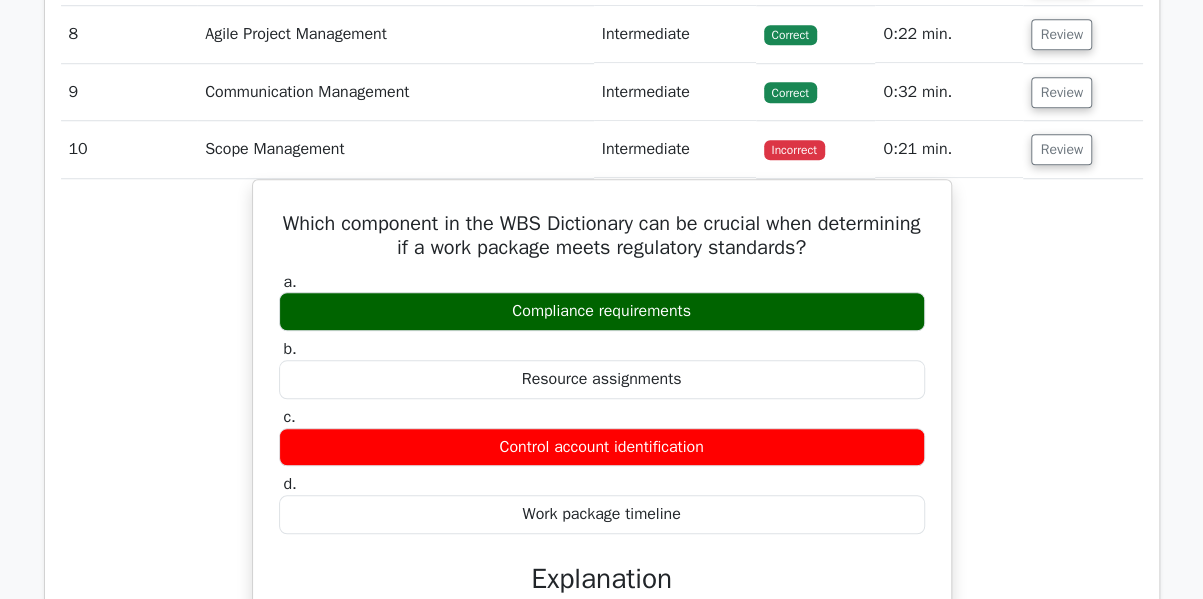 click on "Which component in the WBS Dictionary can be crucial when determining if a work package meets regulatory standards?
a.
Compliance requirements
b.
c." at bounding box center (602, 594) 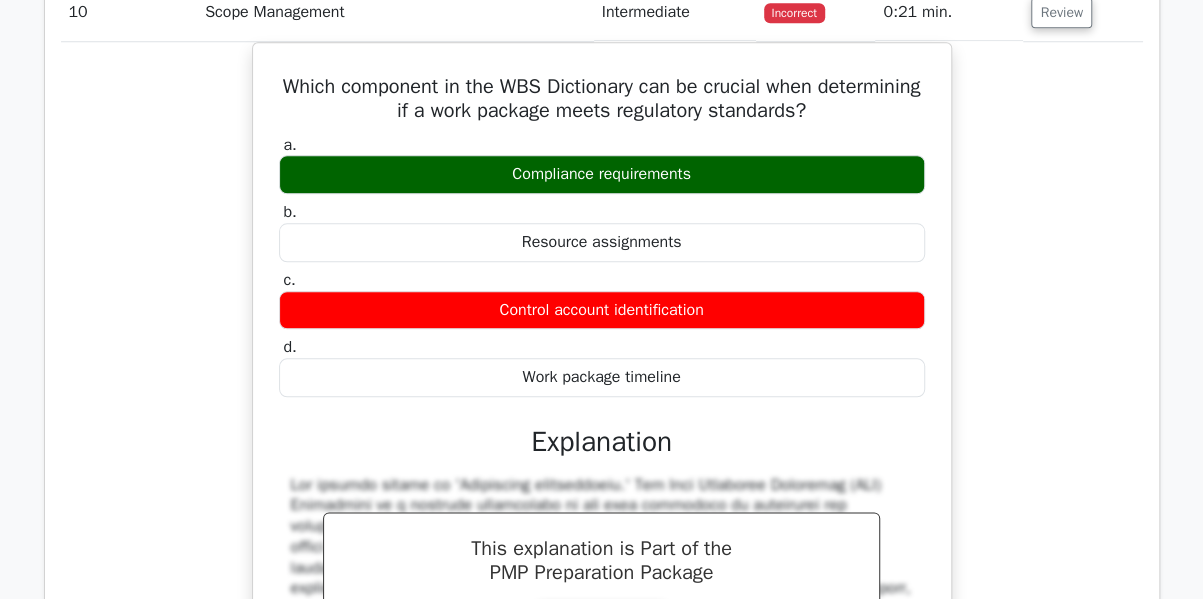 scroll, scrollTop: 4493, scrollLeft: 0, axis: vertical 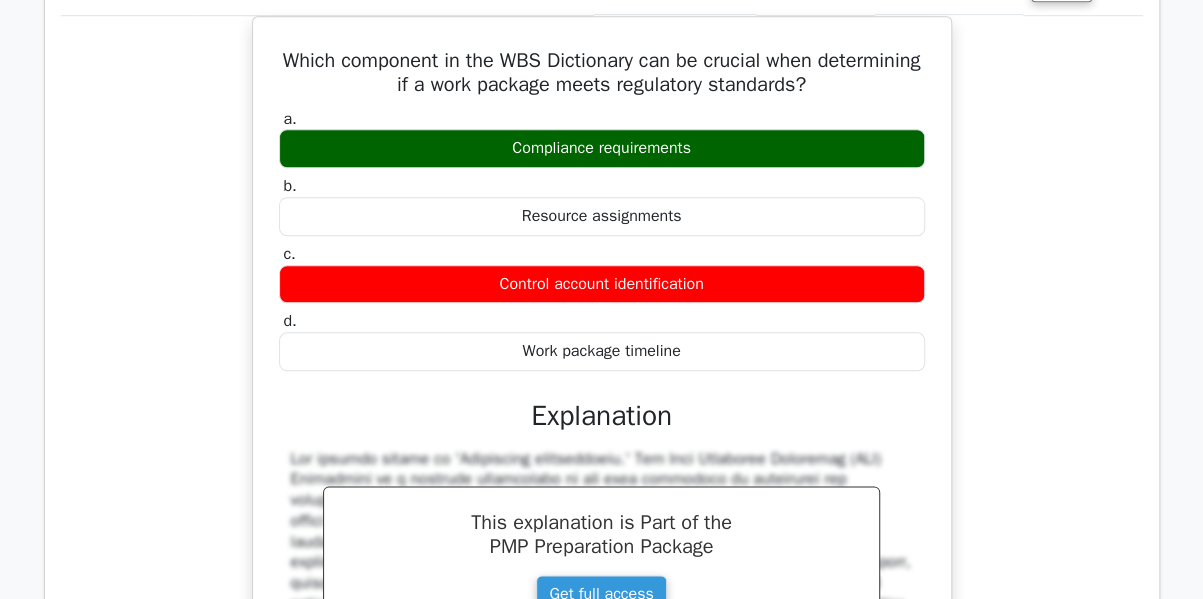 click on "Which component in the WBS Dictionary can be crucial when determining if a work package meets regulatory standards?
a.
Compliance requirements
b.
c." at bounding box center (602, 431) 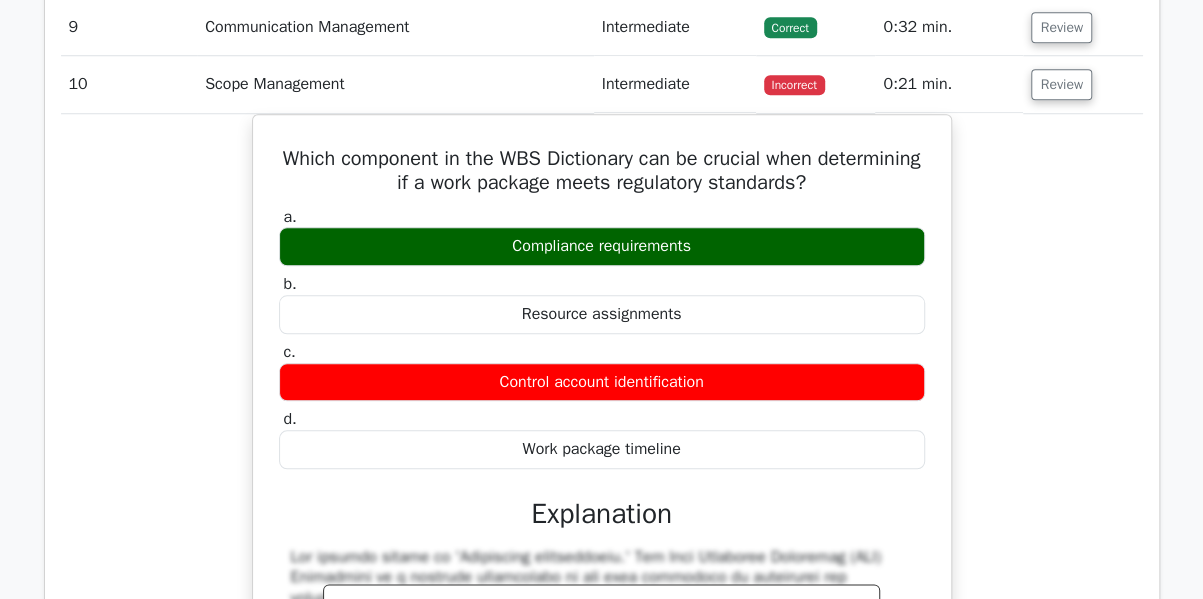 scroll, scrollTop: 4399, scrollLeft: 0, axis: vertical 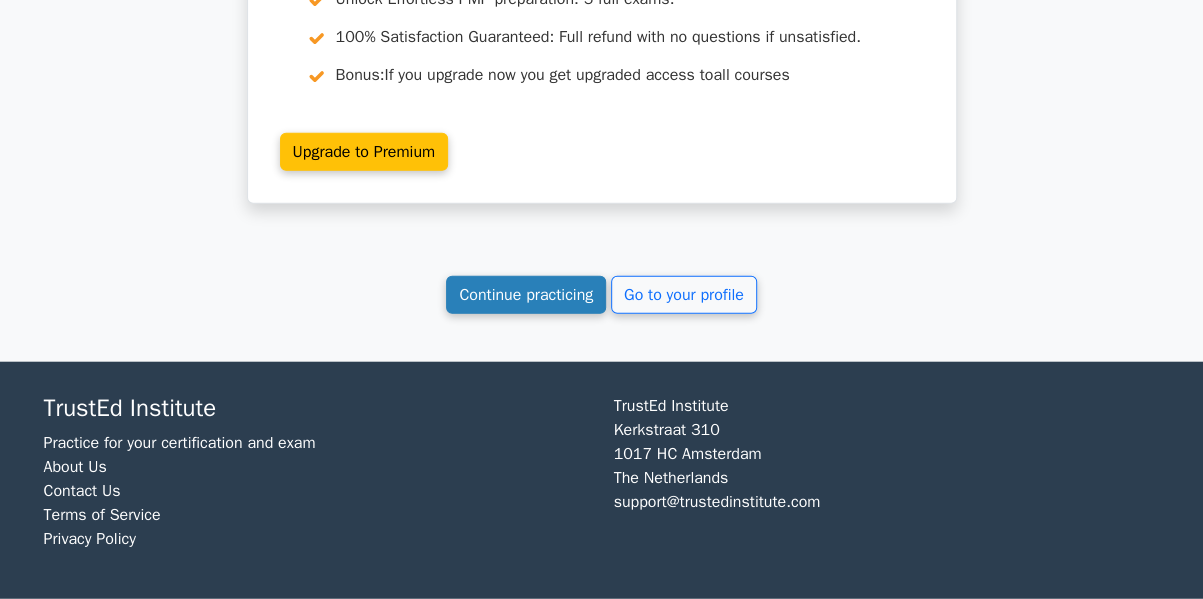 click on "Continue practicing" at bounding box center (526, 295) 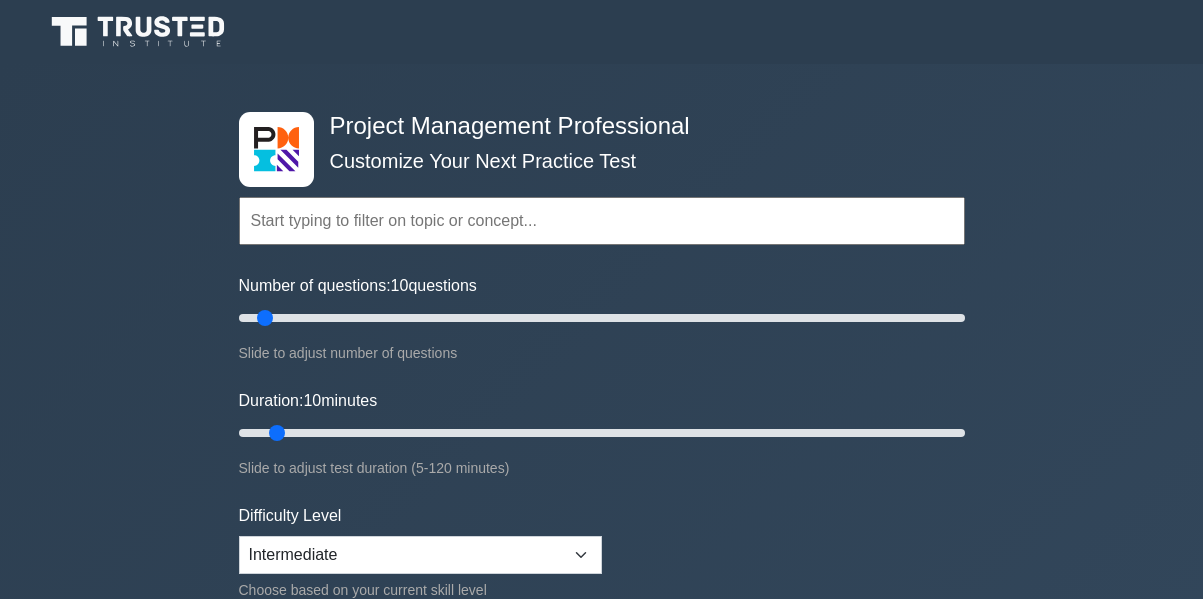 scroll, scrollTop: 0, scrollLeft: 0, axis: both 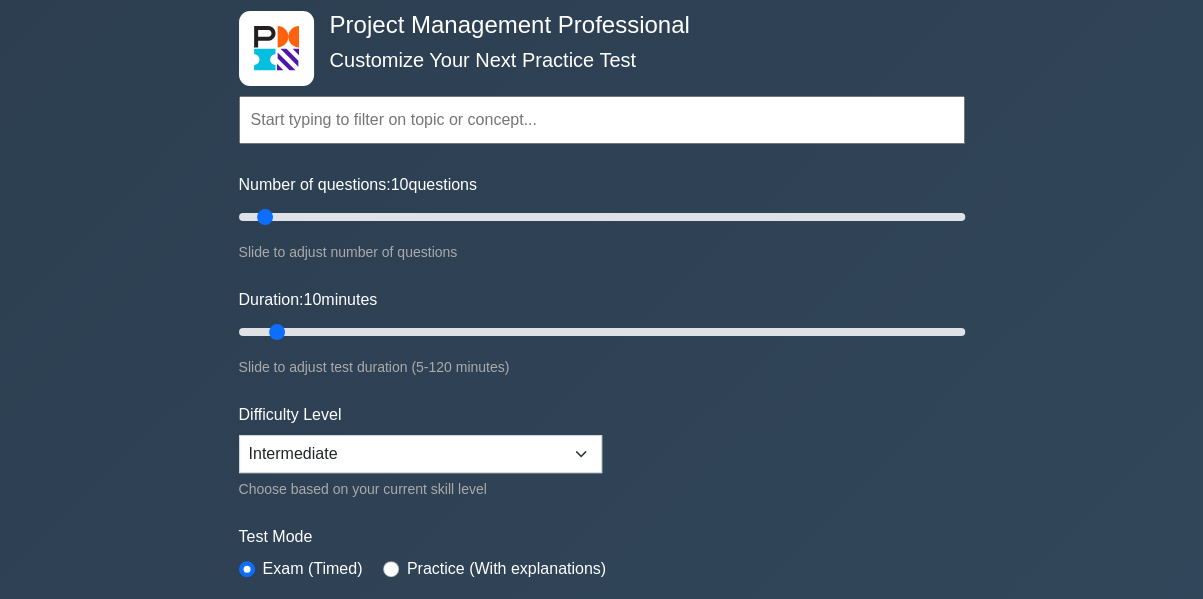 click on "Project Management Professional
Customize Your Next Practice Test
Topics
Scope Management
Time Management
Cost Management
Quality Management
Risk Management
Integration Management
Human Resource Management
Concepts" at bounding box center [601, 573] 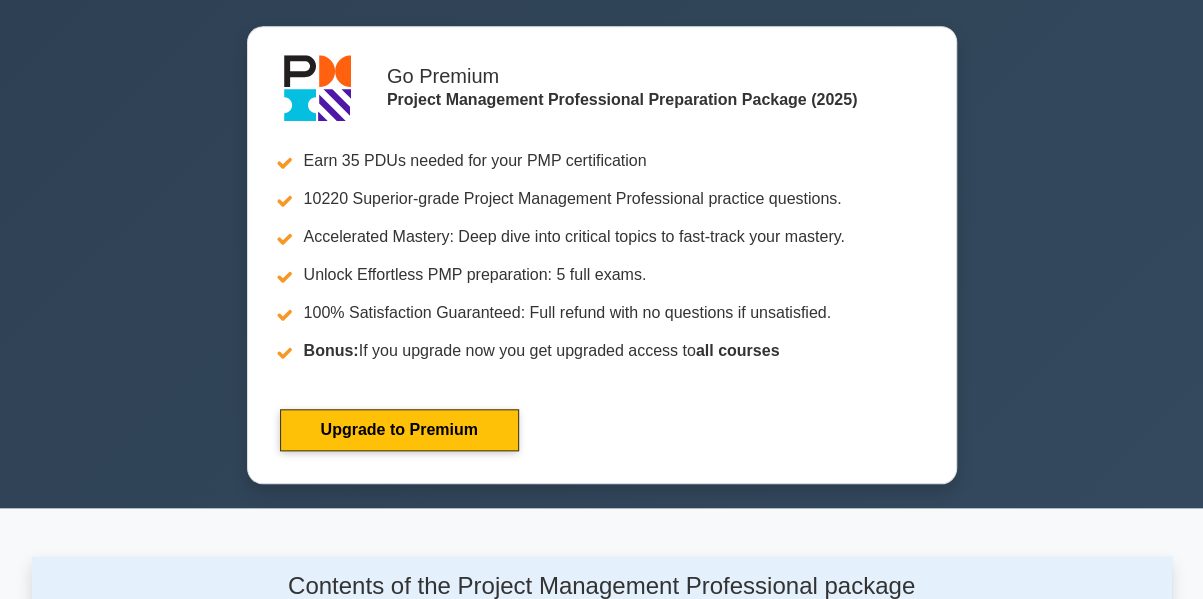 click on "Project Management Professional
Customize Your Next Practice Test
Topics
Scope Management
Time Management
Cost Management
Quality Management
Risk Management
Integration Management
Human Resource Management
Concepts" at bounding box center [601, -102] 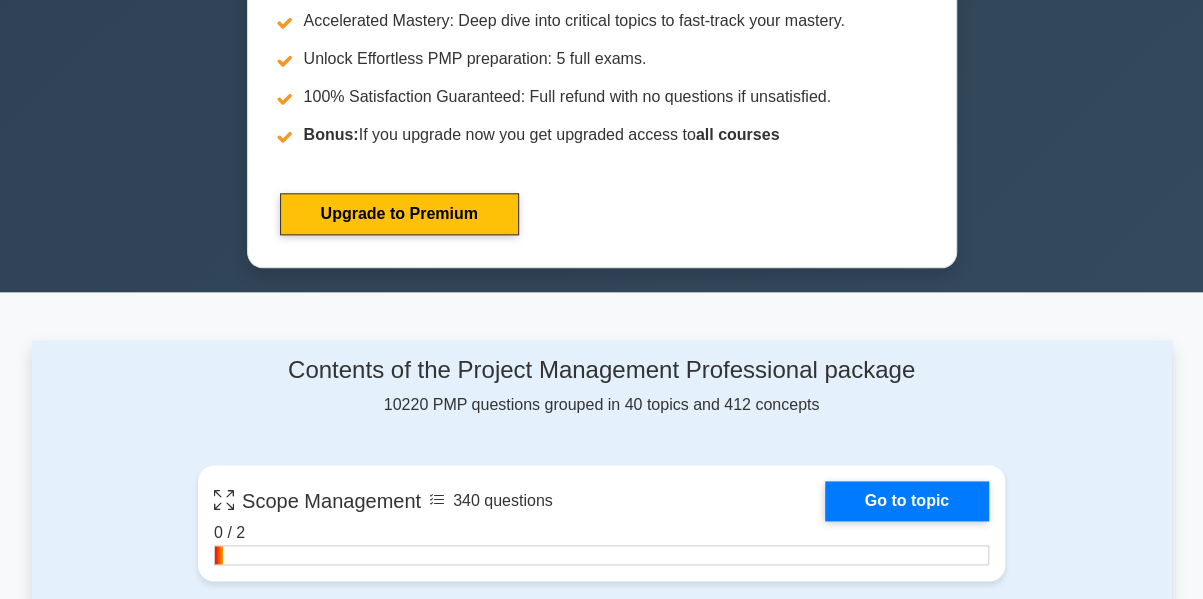 click on "Project Management Professional
Customize Your Next Practice Test
Topics
Scope Management
Time Management
Cost Management
Quality Management
Risk Management
Integration Management
Human Resource Management
Concepts" at bounding box center [601, -318] 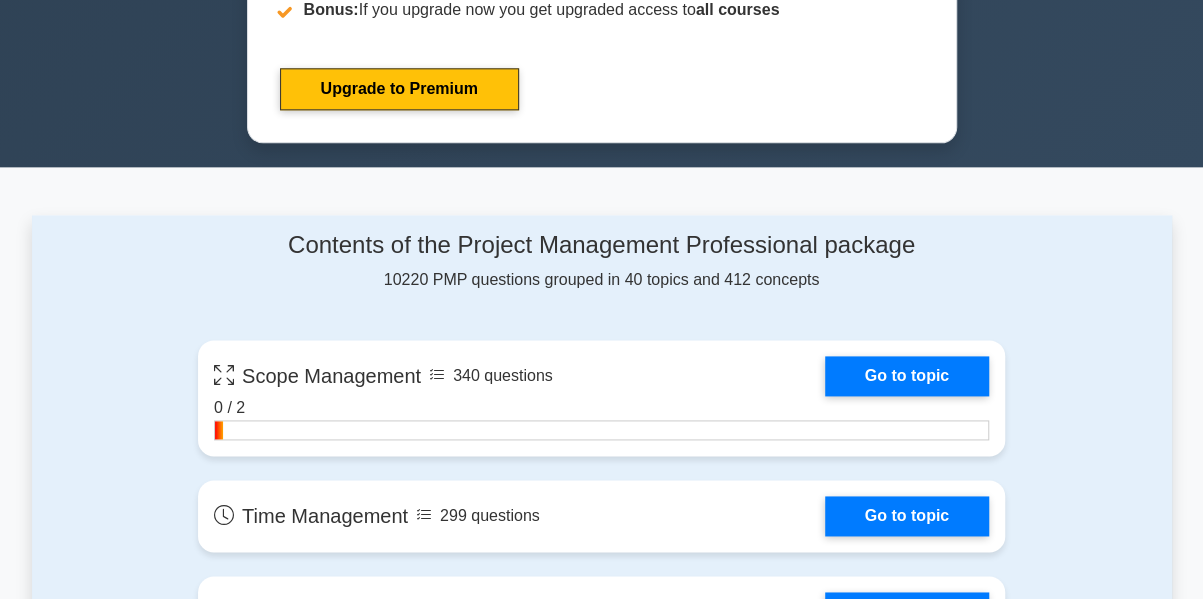 scroll, scrollTop: 1118, scrollLeft: 0, axis: vertical 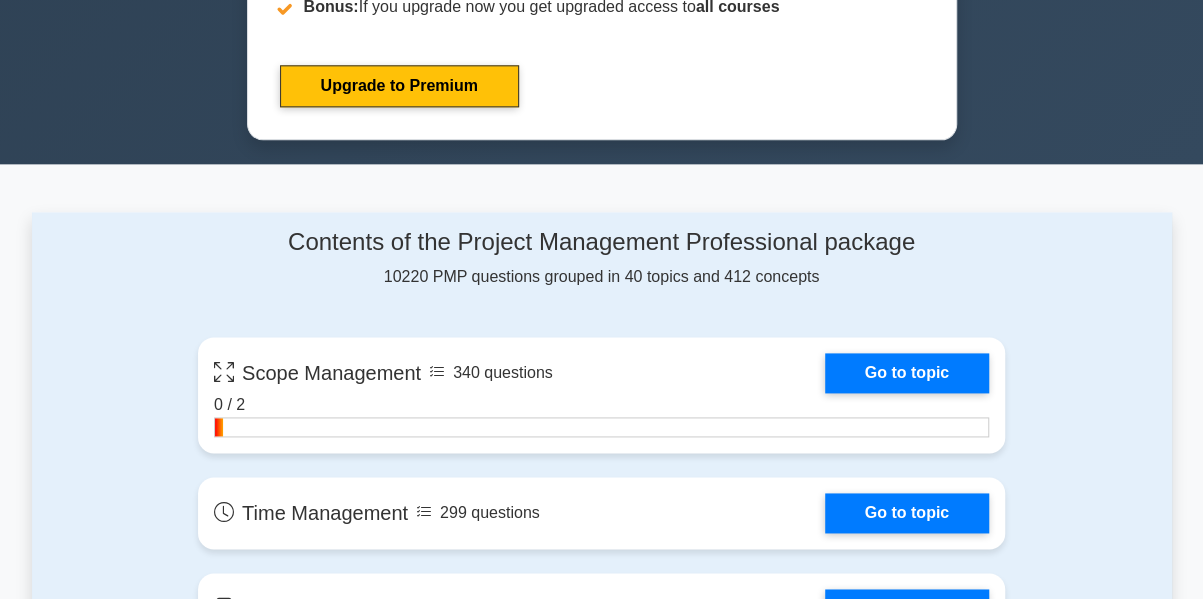 click on "Contents of the Project Management Professional package
10220 PMP questions grouped in 40 topics and 412 concepts
Scope Management
340 questions
Go to topic
0 / 2
299 questions Go to topic" at bounding box center [602, 2532] 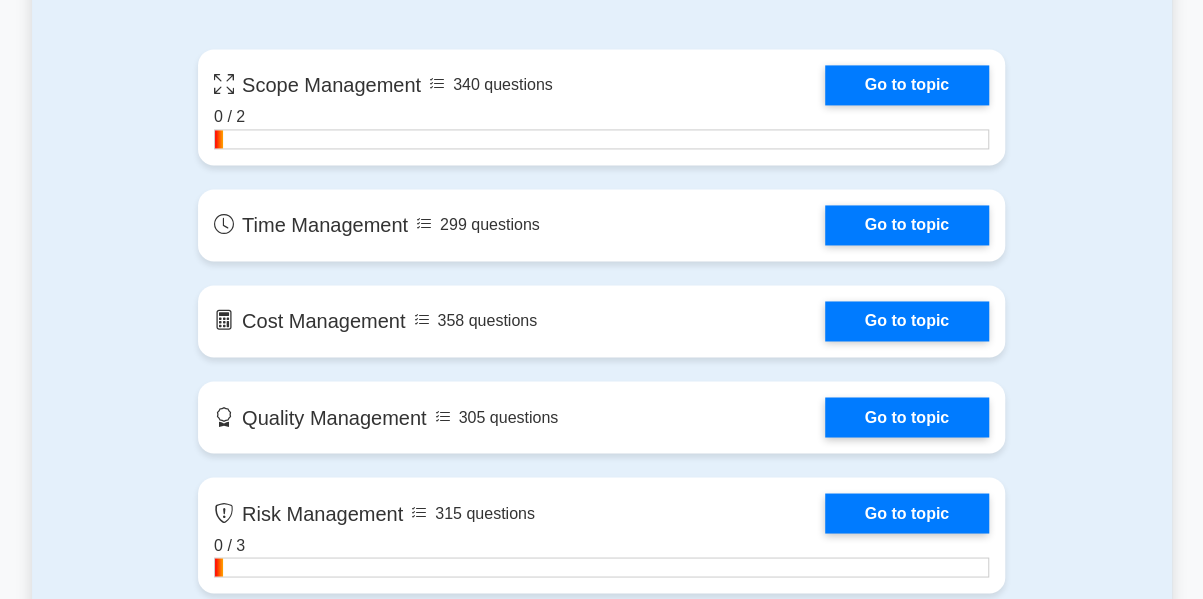 click on "Contents of the Project Management Professional package
10220 PMP questions grouped in 40 topics and 412 concepts
Scope Management
340 questions
Go to topic
0 / 2
299 questions Go to topic" at bounding box center (602, 2244) 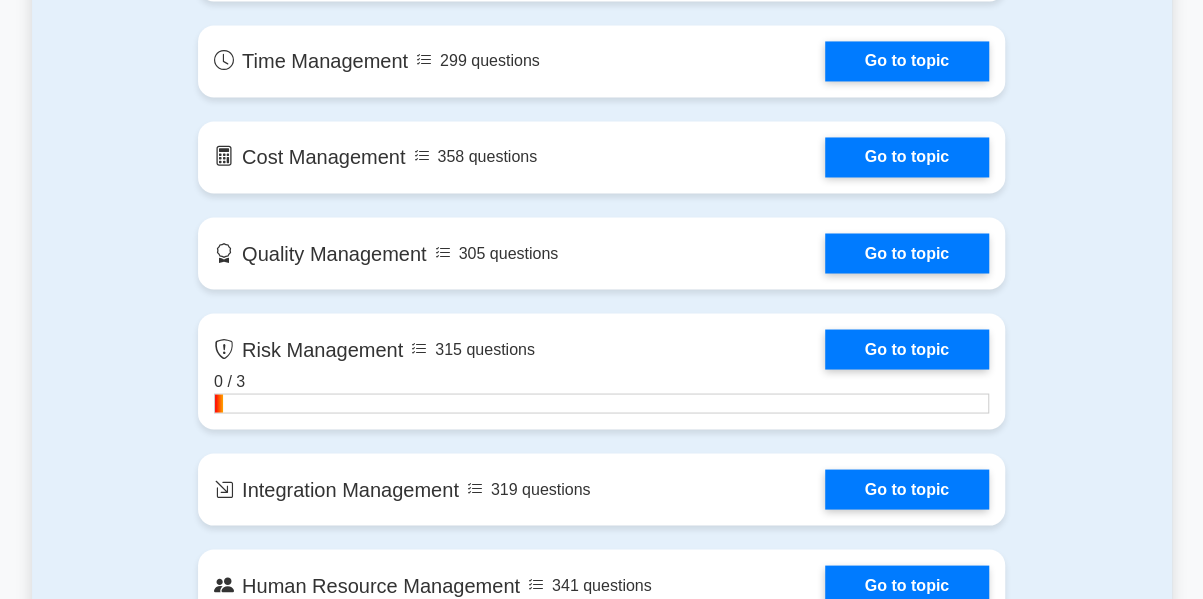 click on "Contents of the Project Management Professional package
10220 PMP questions grouped in 40 topics and 412 concepts
Scope Management
340 questions
Go to topic
0 / 2
299 questions Go to topic" at bounding box center [602, 2080] 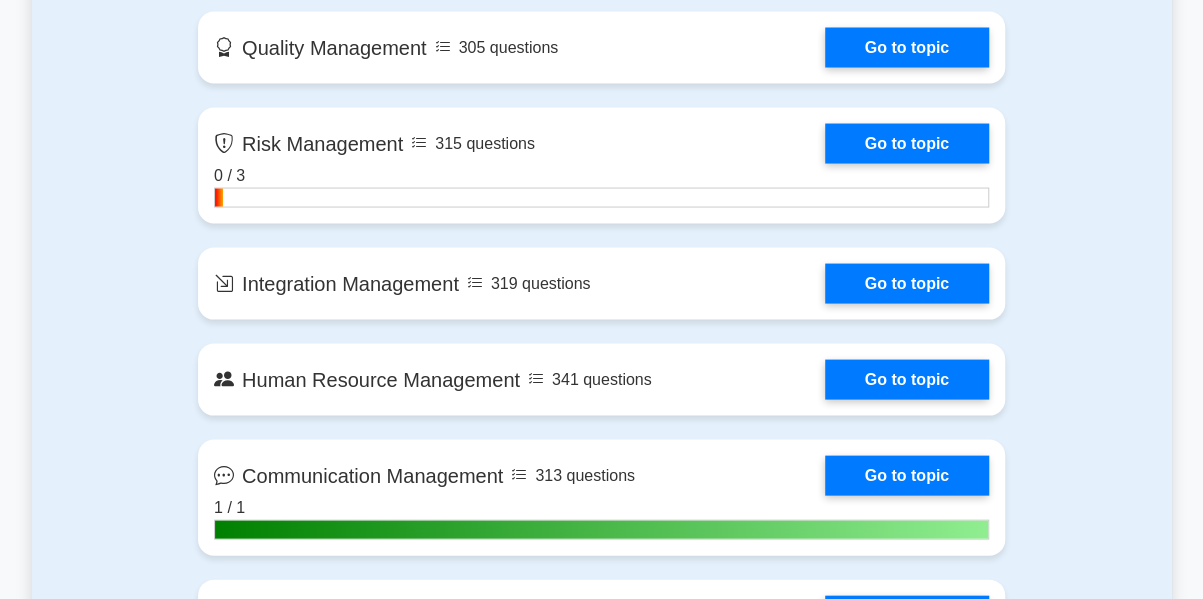 click on "Contents of the Project Management Professional package
10220 PMP questions grouped in 40 topics and 412 concepts
Scope Management
340 questions
Go to topic
0 / 2
299 questions Go to topic" at bounding box center [602, 1874] 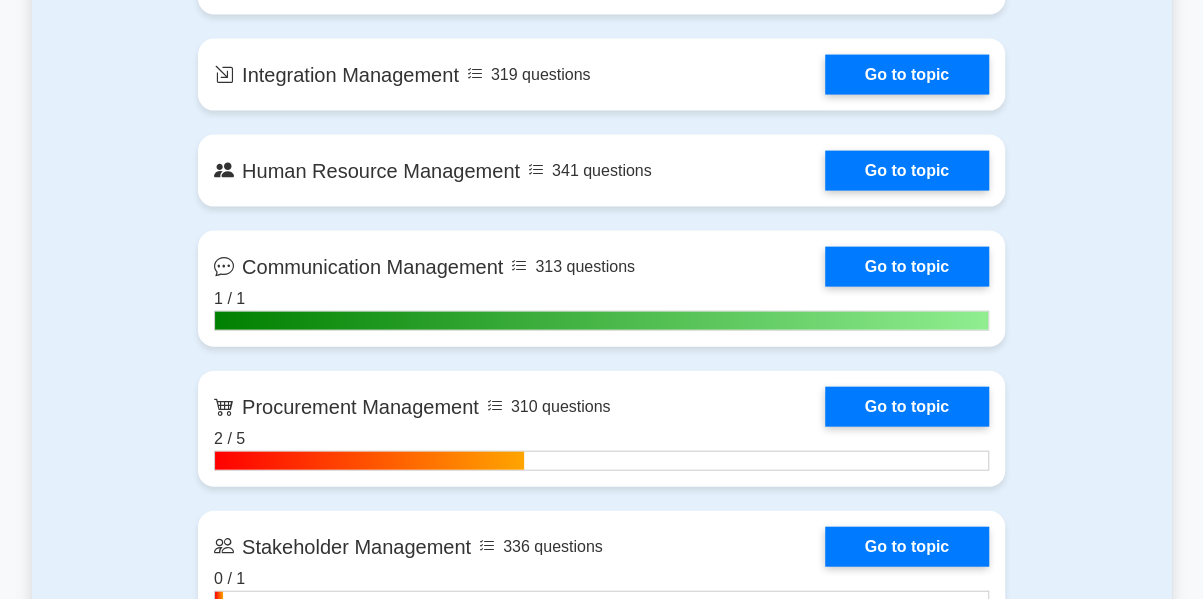click on "Contents of the Project Management Professional package
10220 PMP questions grouped in 40 topics and 412 concepts
Scope Management
340 questions
Go to topic
0 / 2
299 questions Go to topic" at bounding box center (602, 1666) 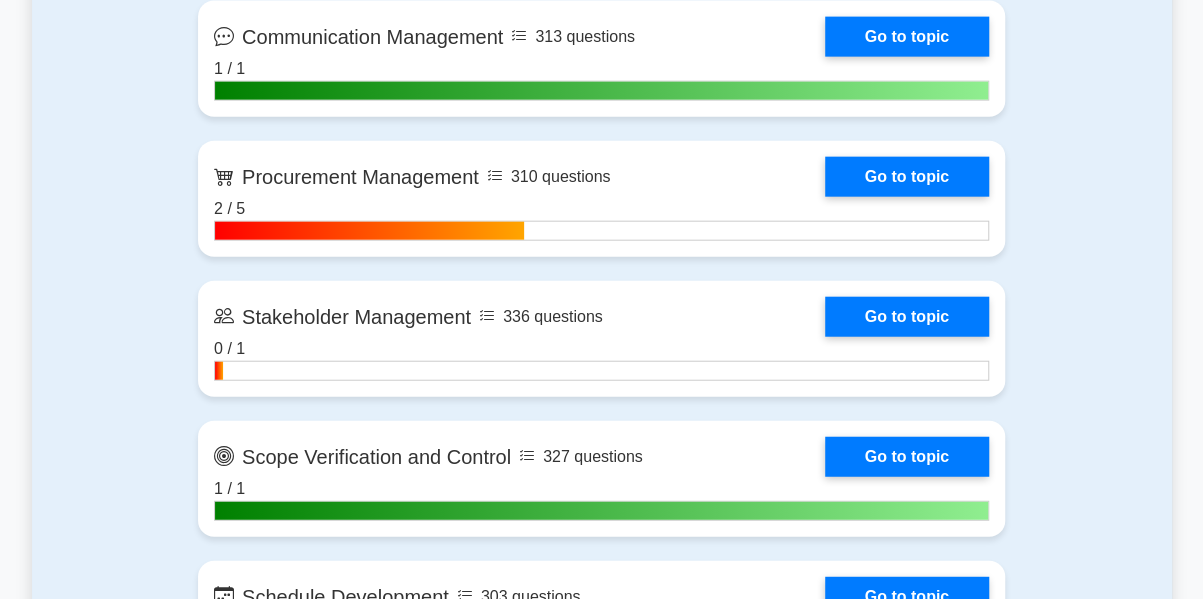 scroll, scrollTop: 2219, scrollLeft: 0, axis: vertical 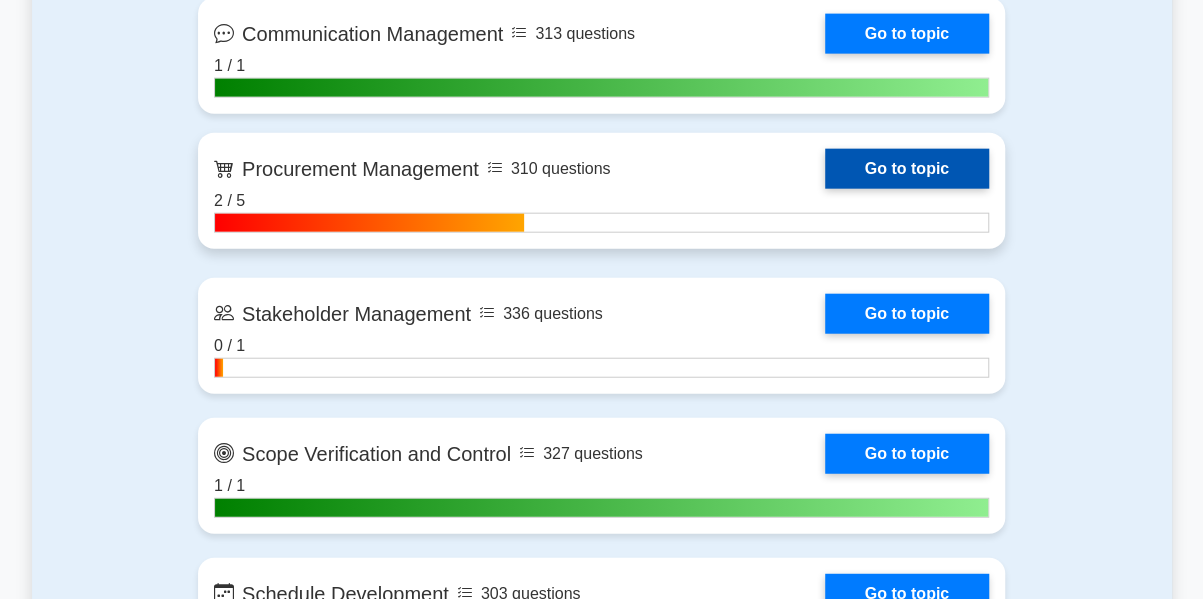 click on "Go to topic" at bounding box center [907, 169] 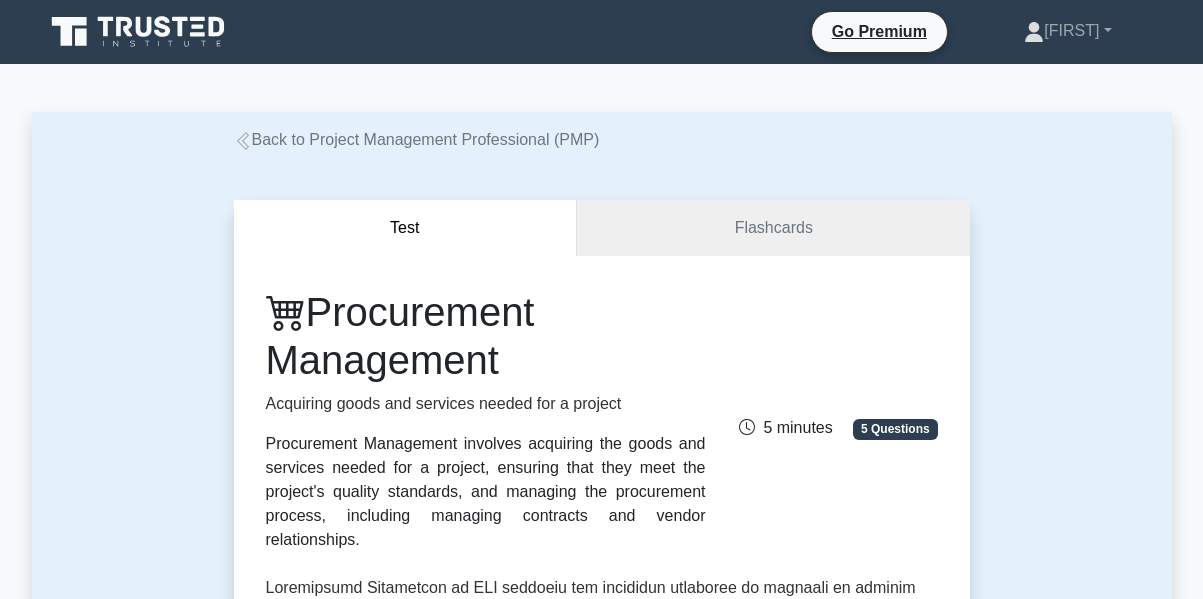 scroll, scrollTop: 0, scrollLeft: 0, axis: both 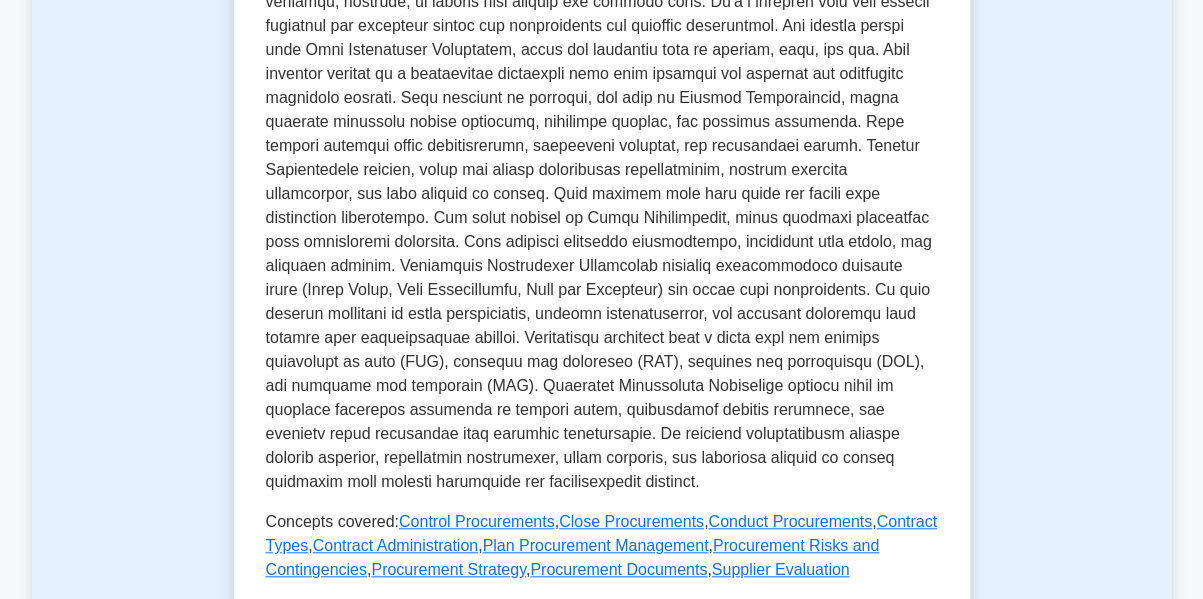click on "Test
Flashcards
Procurement Management
Acquiring goods and services needed for a project
Procurement Management involves acquiring the goods and services needed for a project, ensuring that they meet the project's quality standards, and managing the procurement process, including managing contracts and vendor relationships." at bounding box center [602, 987] 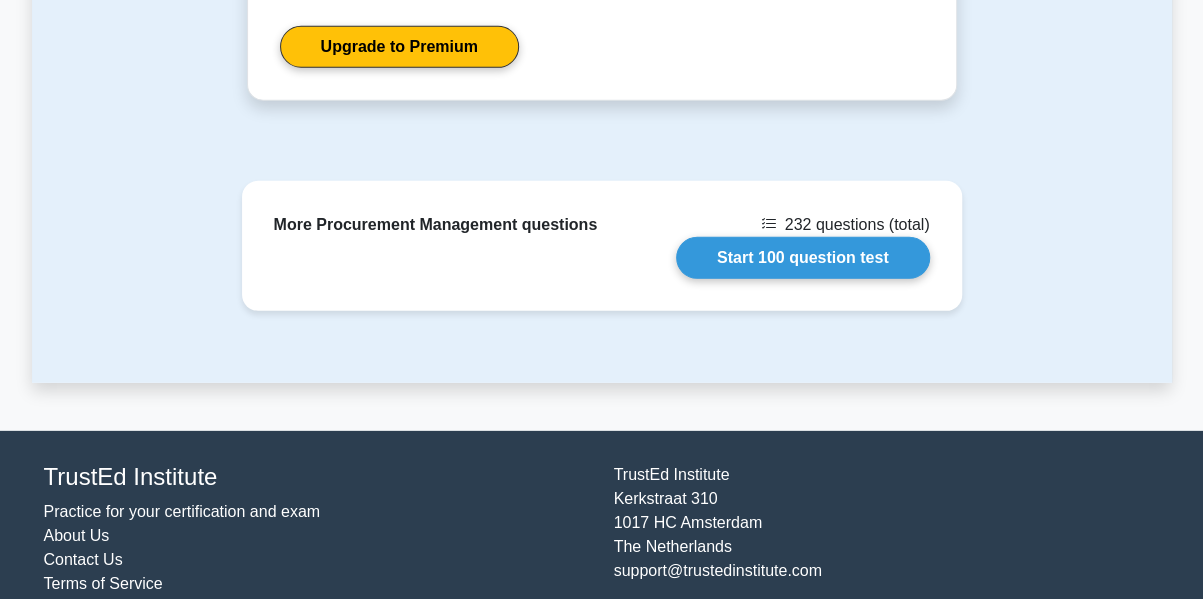 scroll, scrollTop: 2658, scrollLeft: 0, axis: vertical 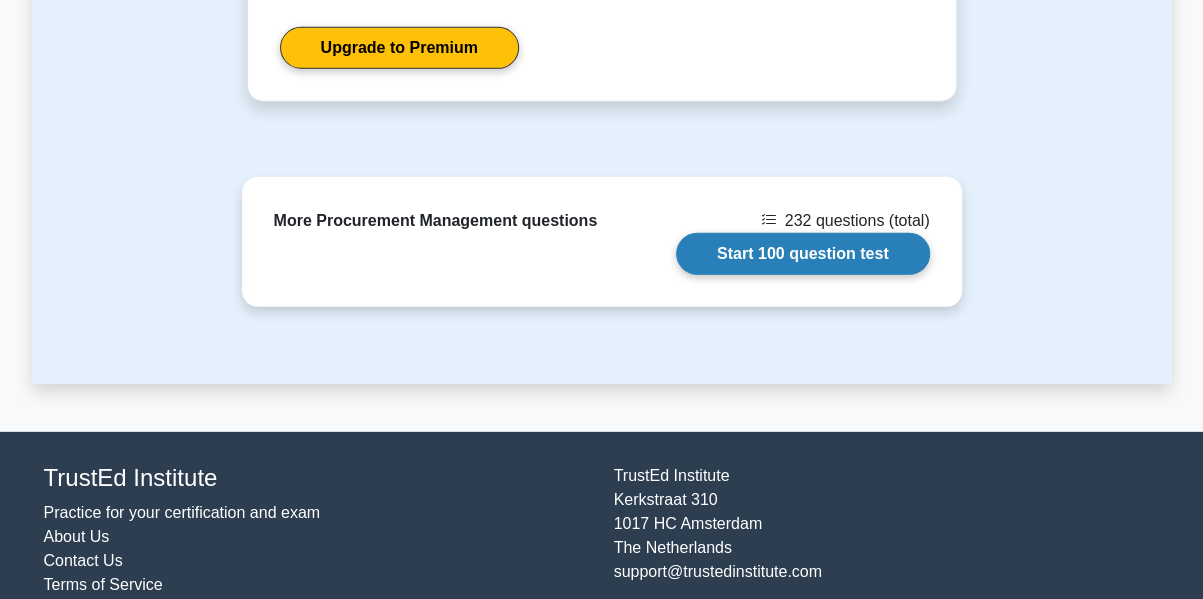 click on "Start 100 question test" at bounding box center [803, 254] 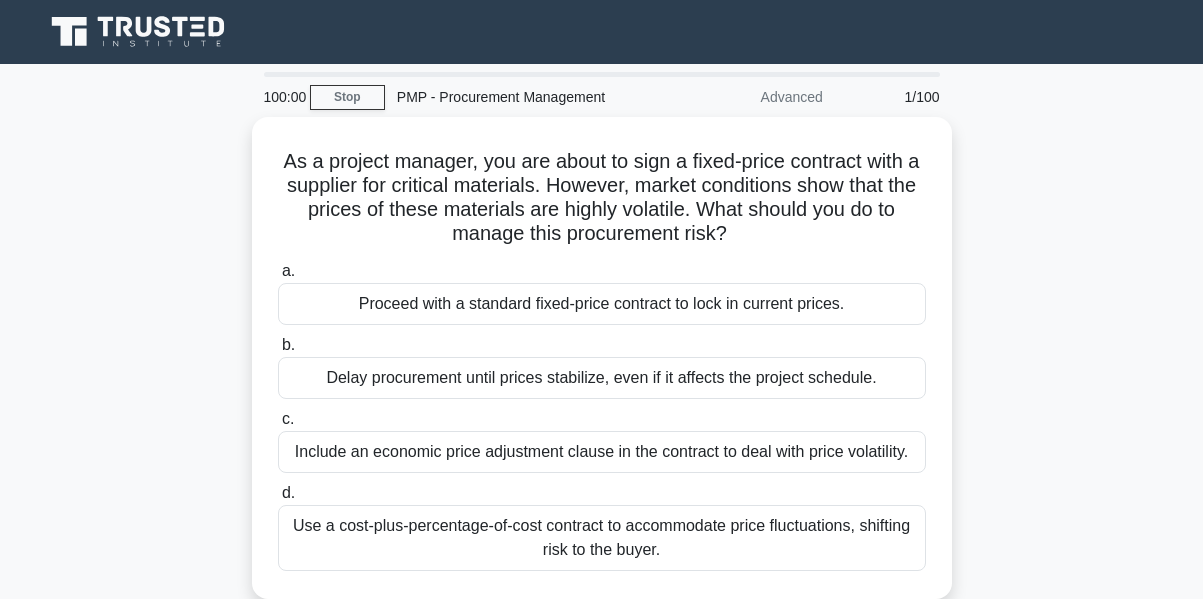 scroll, scrollTop: 0, scrollLeft: 0, axis: both 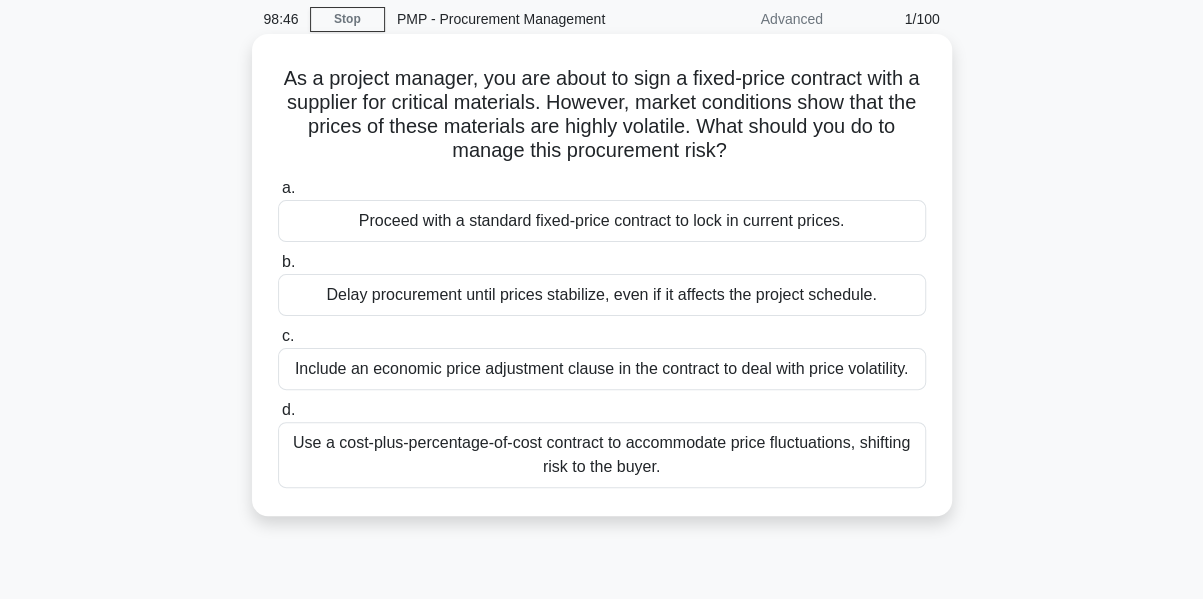click on "Use a cost-plus-percentage-of-cost contract to accommodate price fluctuations, shifting risk to the buyer." at bounding box center [602, 455] 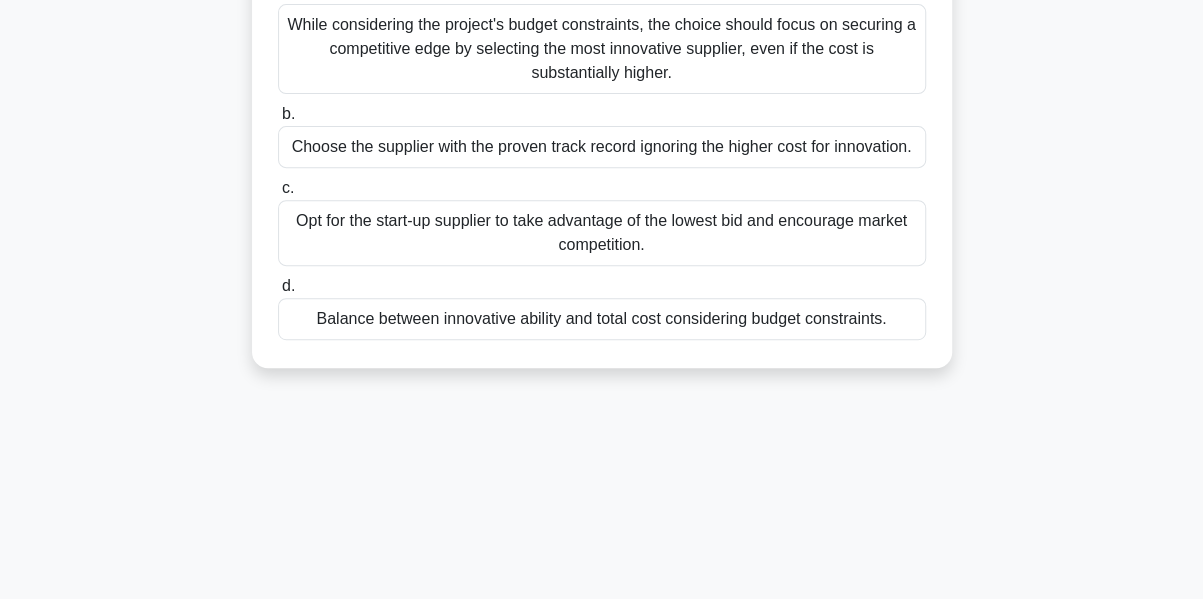 scroll, scrollTop: 324, scrollLeft: 0, axis: vertical 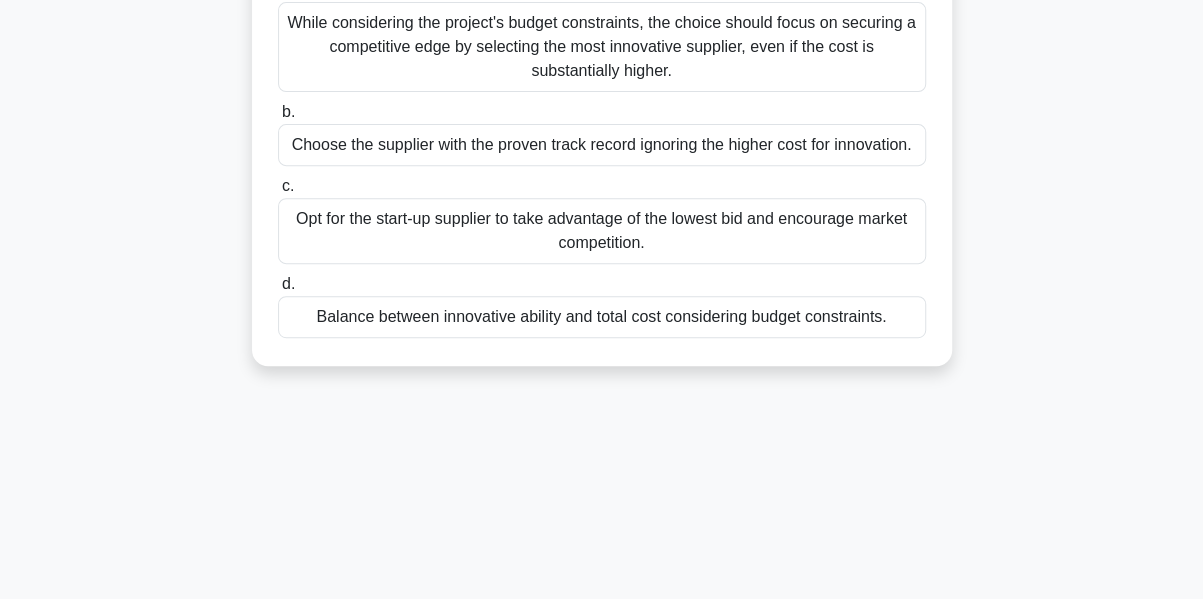 click on "Balance between innovative ability and total cost considering budget constraints." at bounding box center [602, 317] 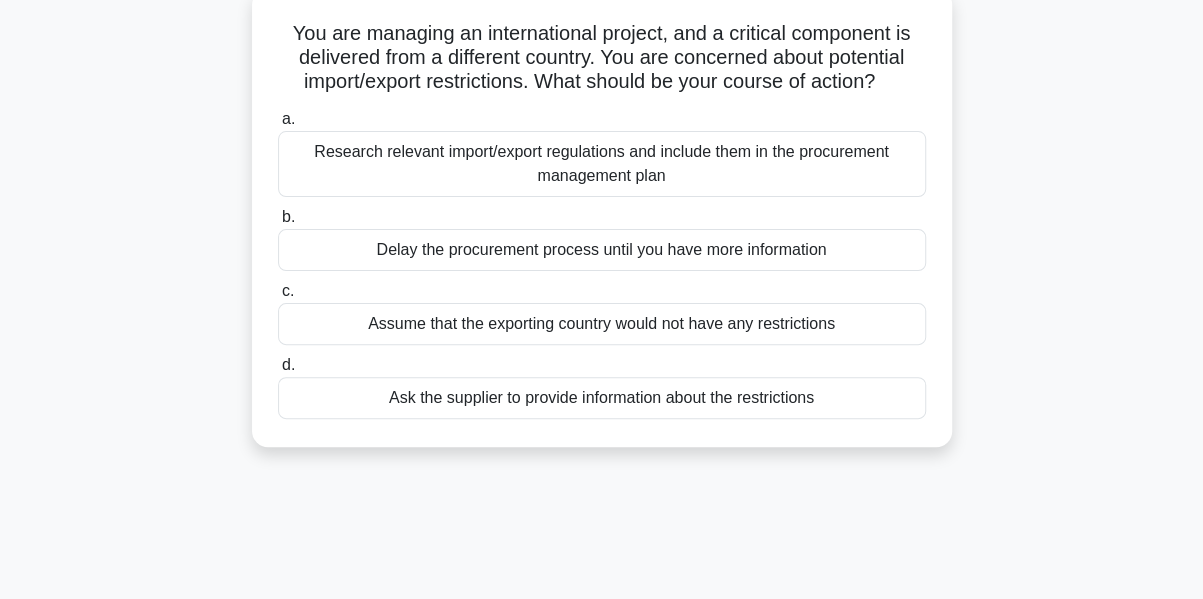 scroll, scrollTop: 130, scrollLeft: 0, axis: vertical 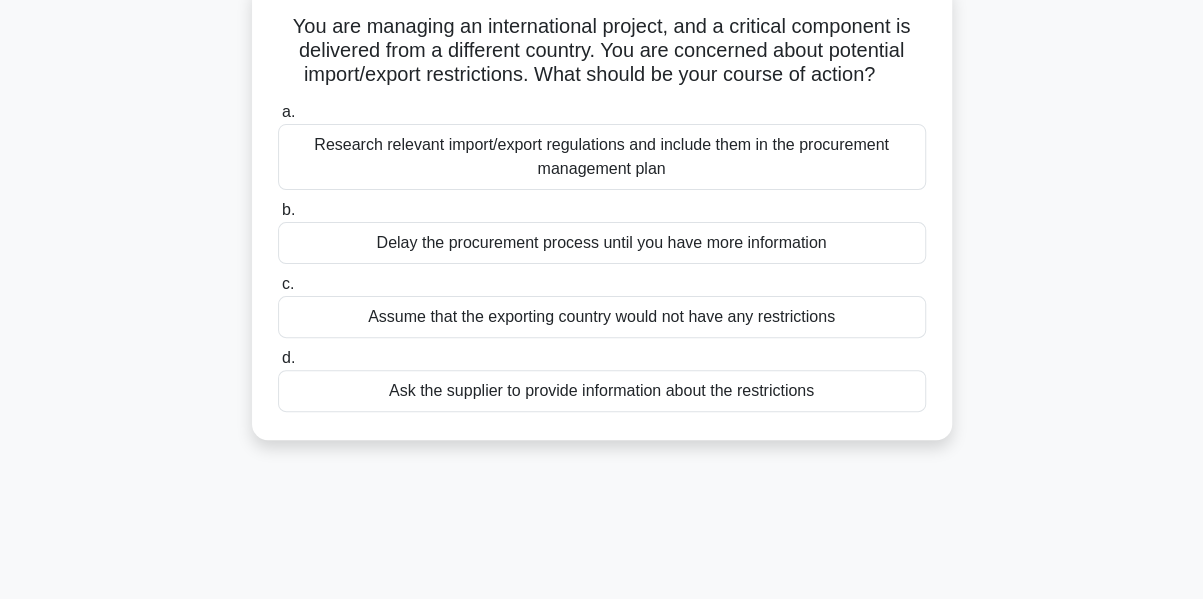 click on "Ask the supplier to provide information about the restrictions" at bounding box center (602, 391) 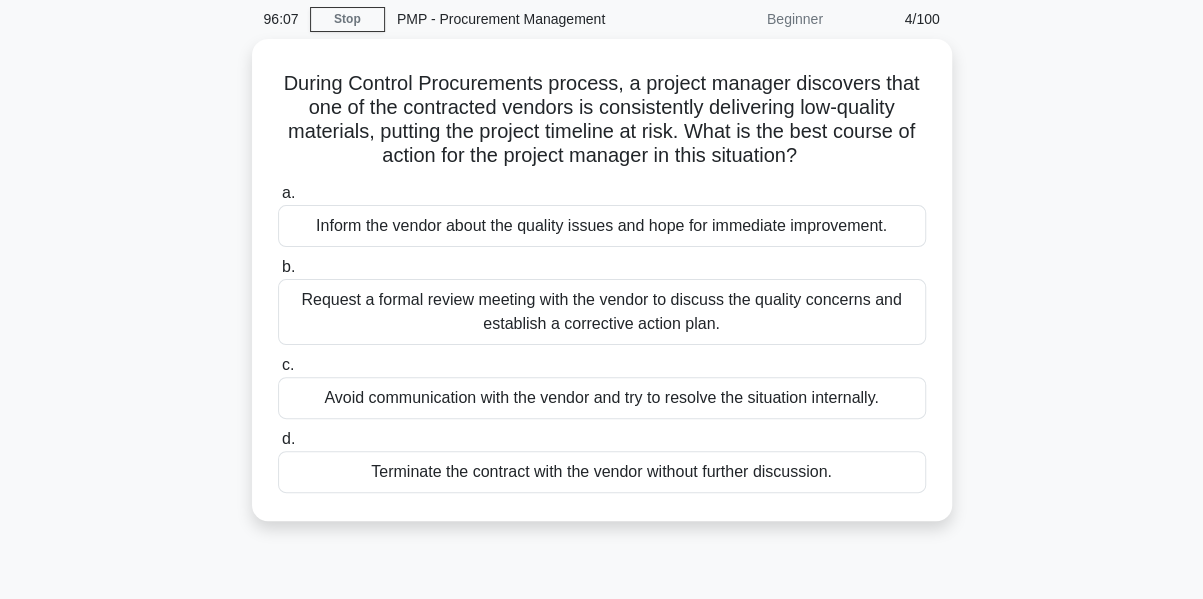 scroll, scrollTop: 83, scrollLeft: 0, axis: vertical 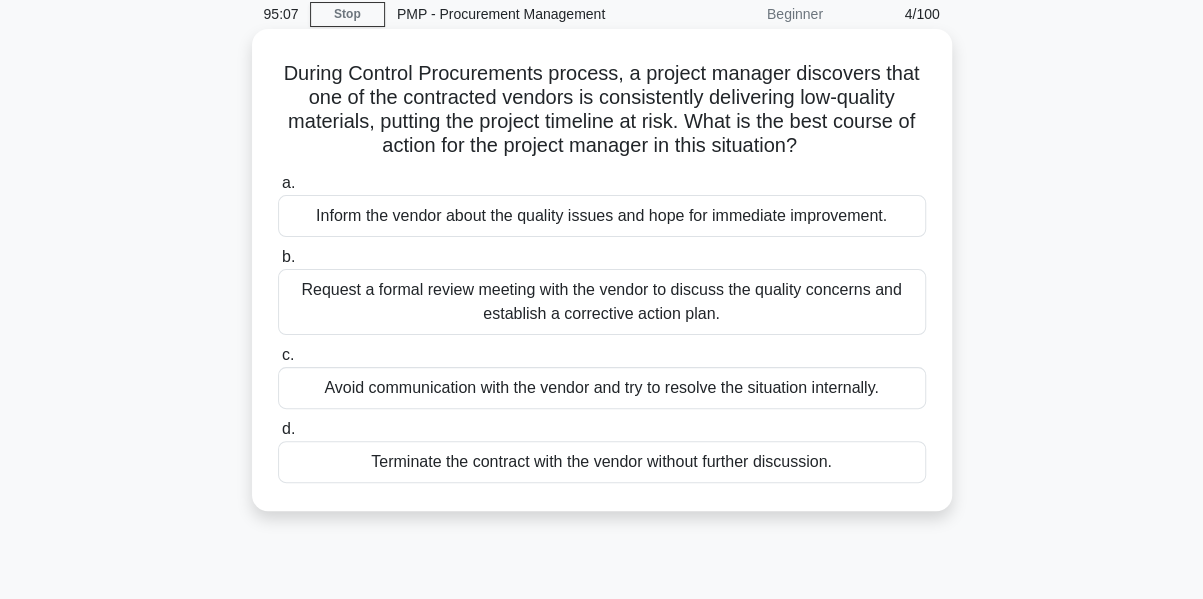 click on "Request a formal review meeting with the vendor to discuss the quality concerns and establish a corrective action plan." at bounding box center (602, 302) 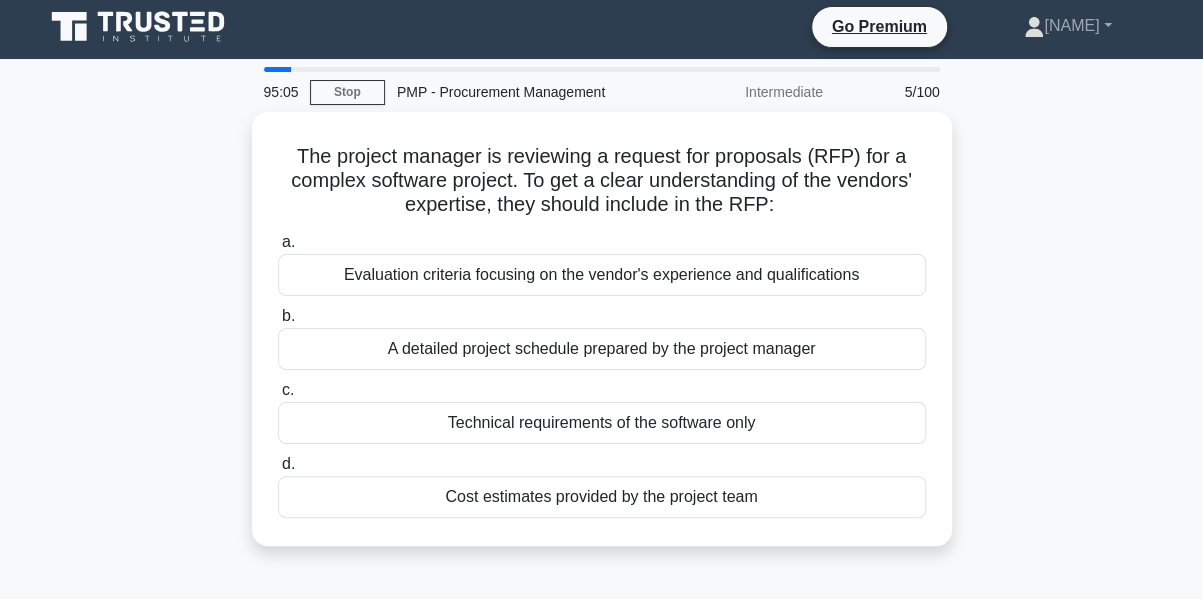 scroll, scrollTop: 0, scrollLeft: 0, axis: both 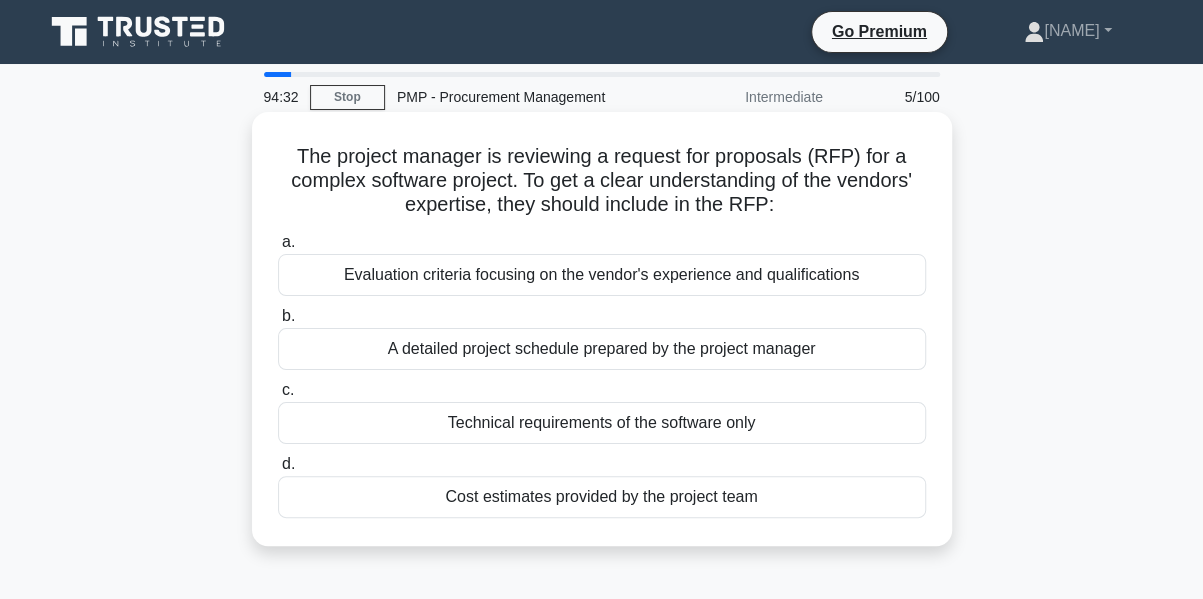 click on "Technical requirements of the software only" at bounding box center [602, 423] 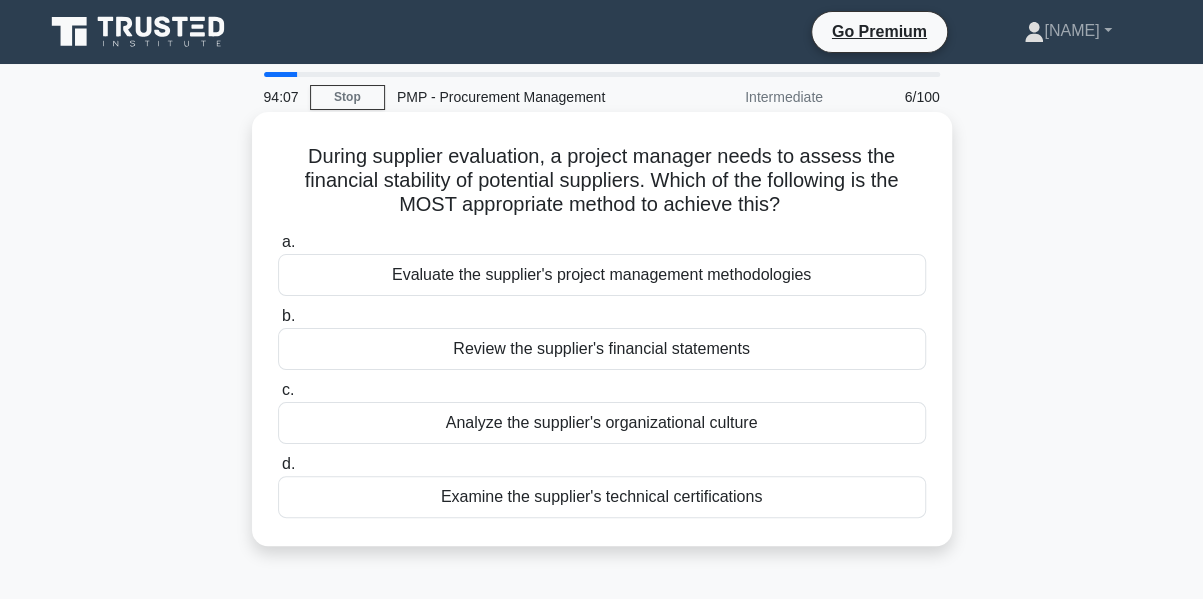 click on "Review the supplier's financial statements" at bounding box center [602, 349] 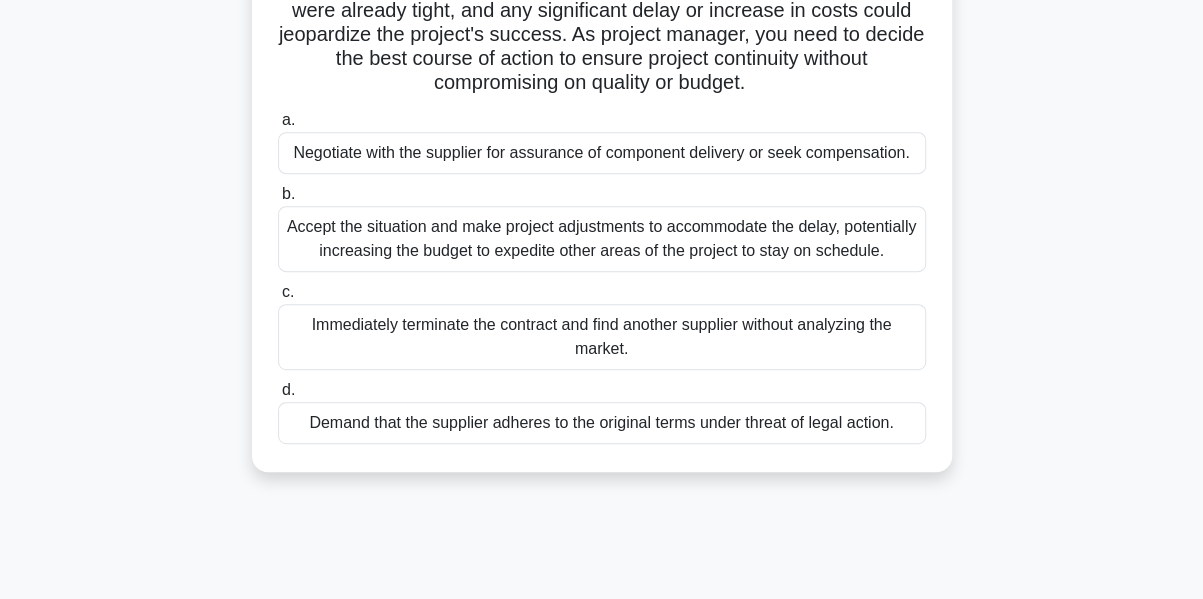 scroll, scrollTop: 340, scrollLeft: 0, axis: vertical 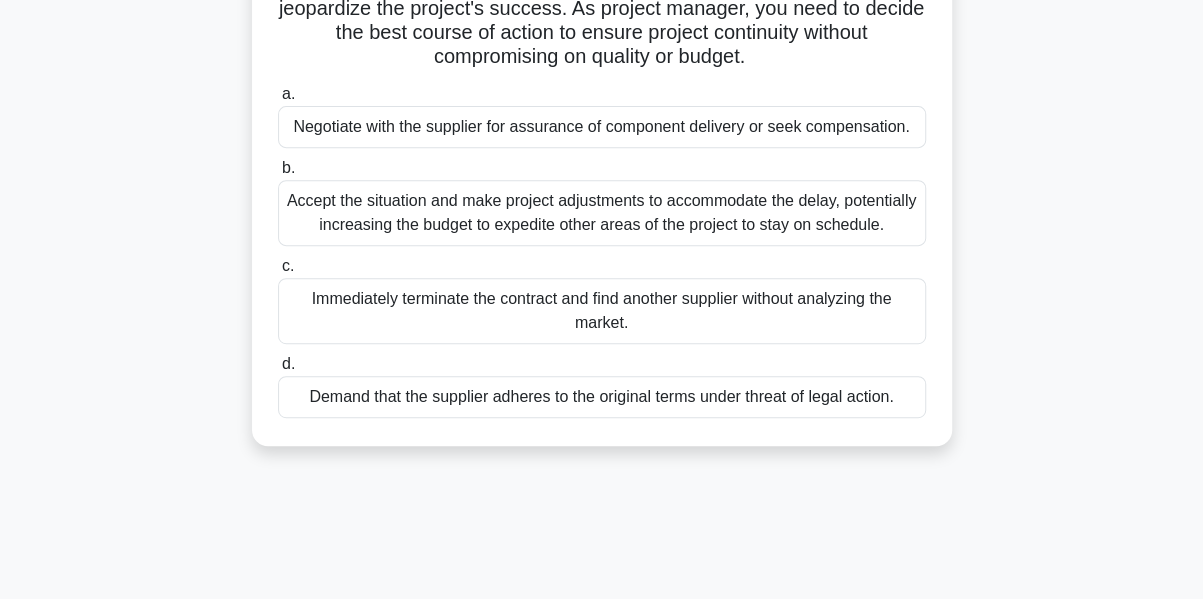 click on "Negotiate with the supplier for assurance of component delivery or seek compensation." at bounding box center [602, 127] 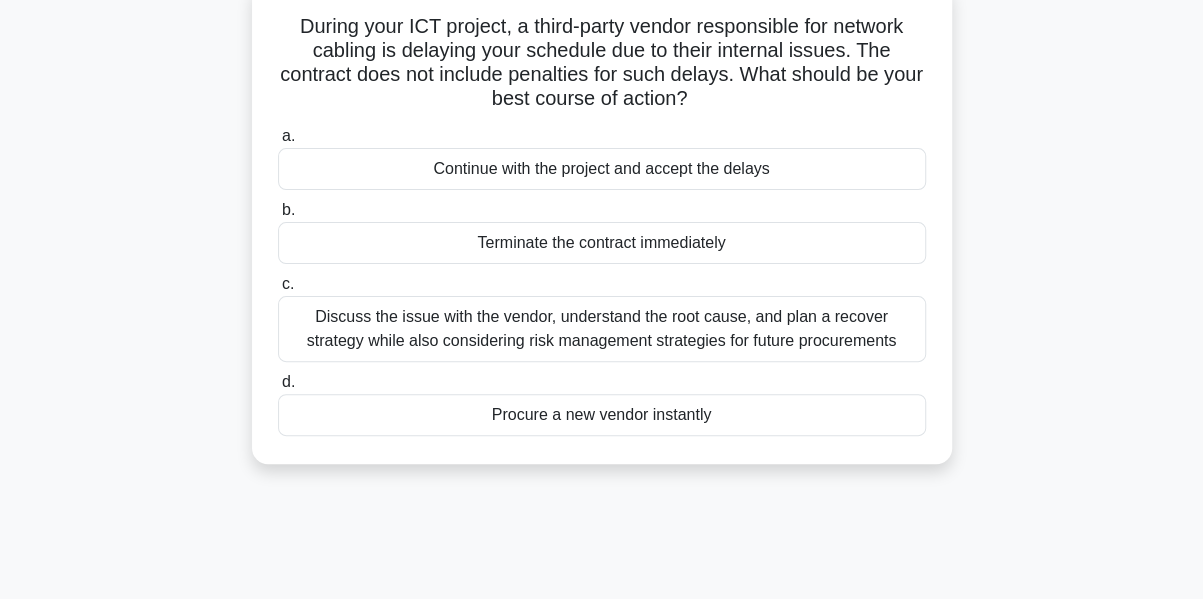 scroll, scrollTop: 138, scrollLeft: 0, axis: vertical 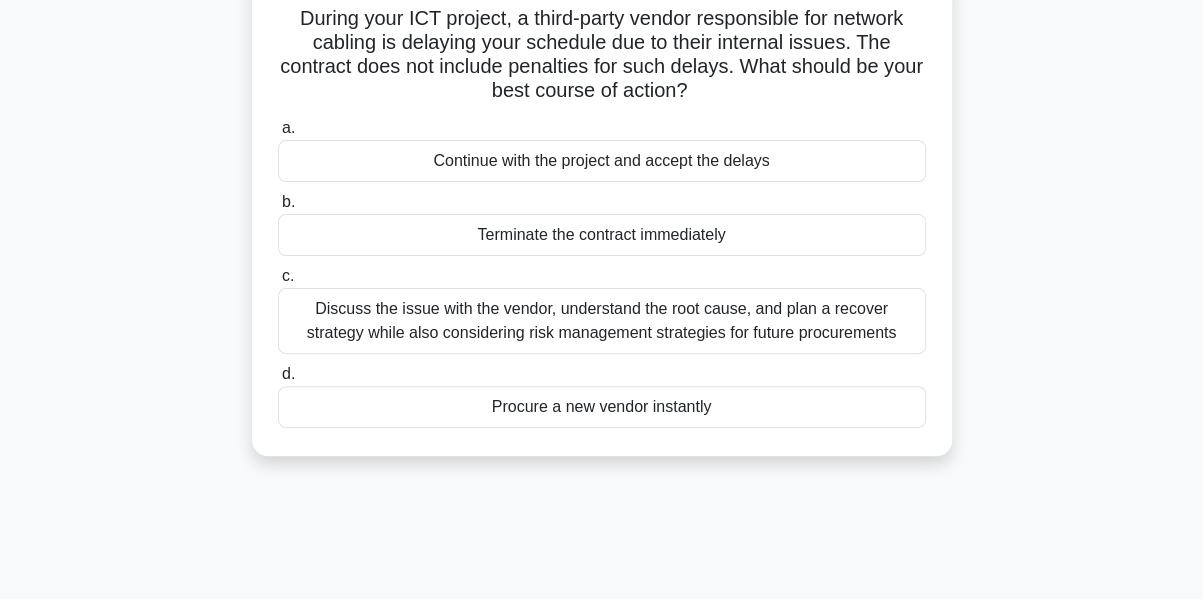 click on "Discuss the issue with the vendor, understand the root cause, and plan a recover strategy while also considering risk management strategies for future procurements" at bounding box center [602, 321] 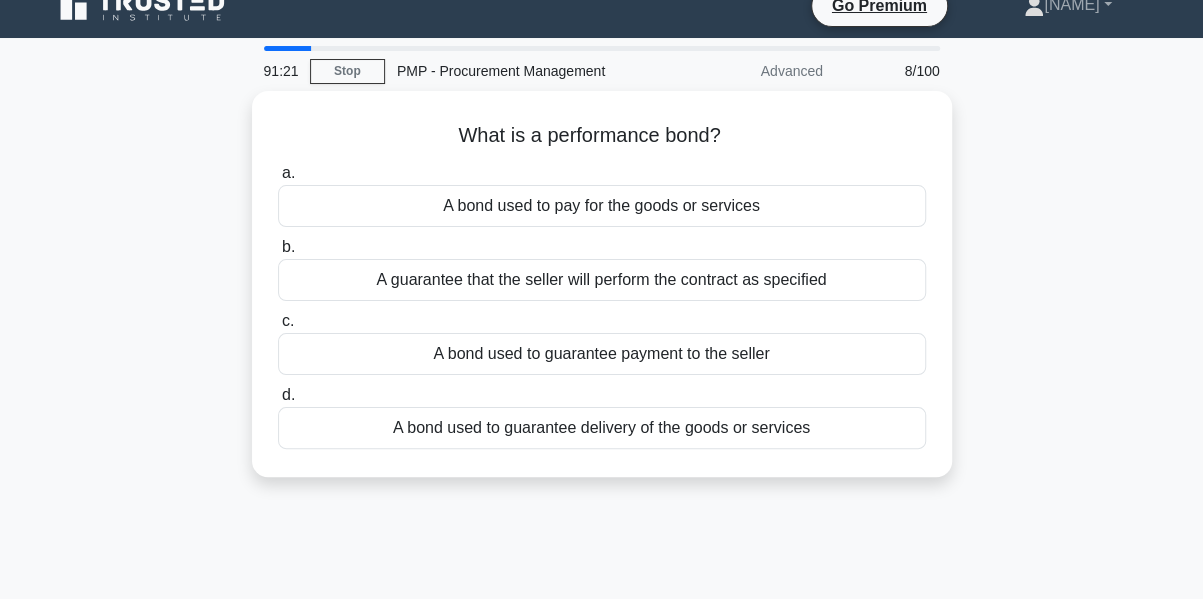 scroll, scrollTop: 0, scrollLeft: 0, axis: both 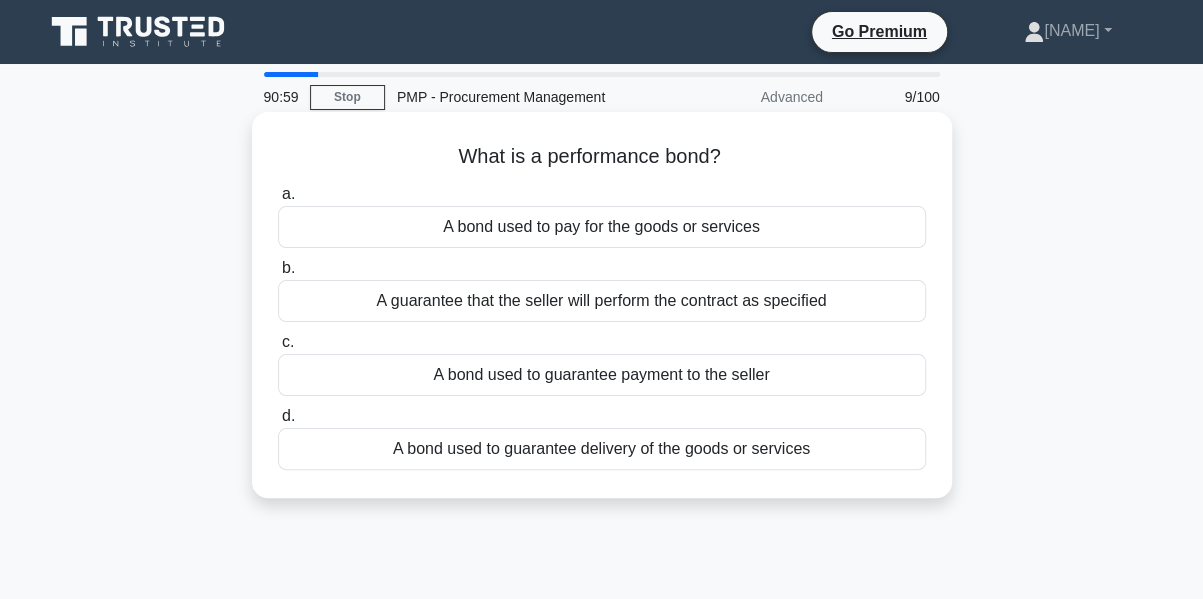 click on "A bond used to guarantee delivery of the goods or services" at bounding box center (602, 449) 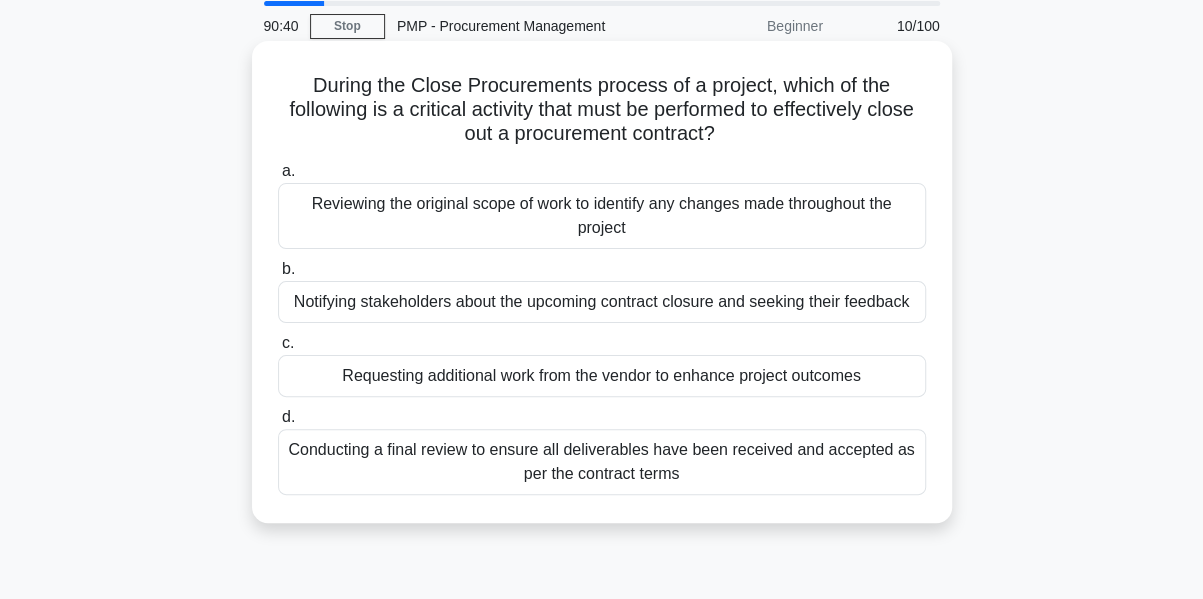 scroll, scrollTop: 130, scrollLeft: 0, axis: vertical 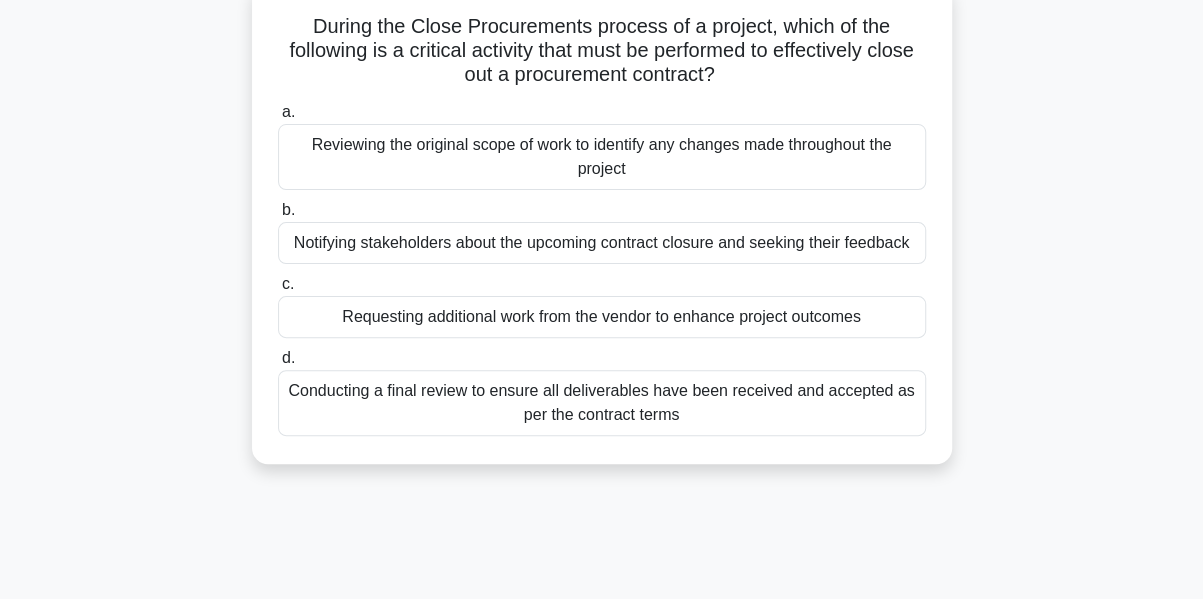click on "Conducting a final review to ensure all deliverables have been received and accepted as per the contract terms" at bounding box center [602, 403] 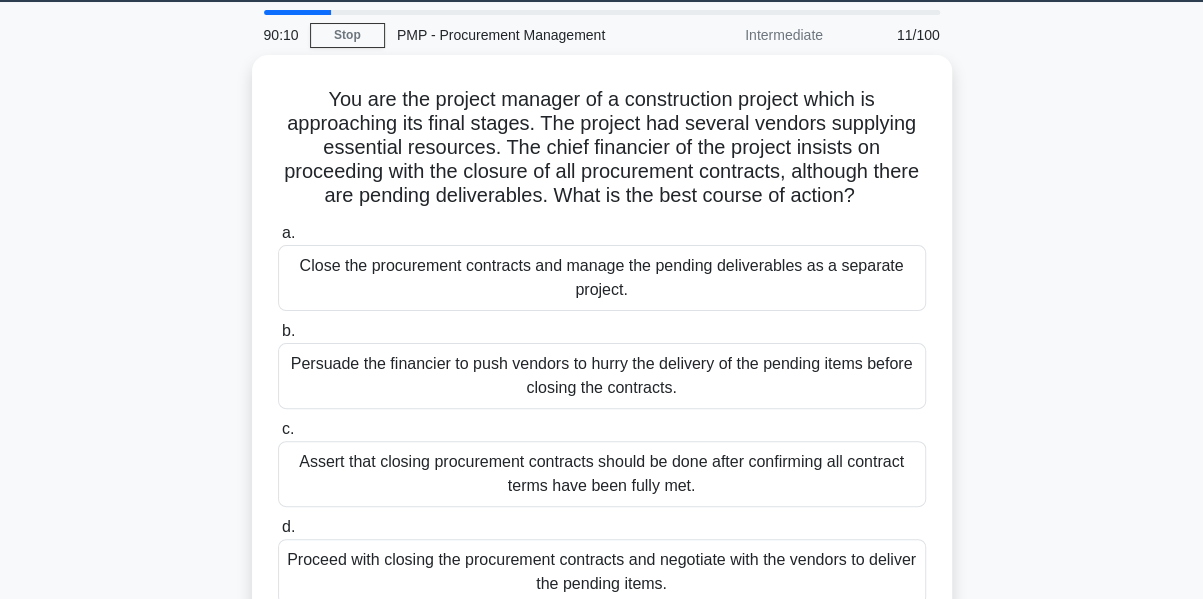 scroll, scrollTop: 66, scrollLeft: 0, axis: vertical 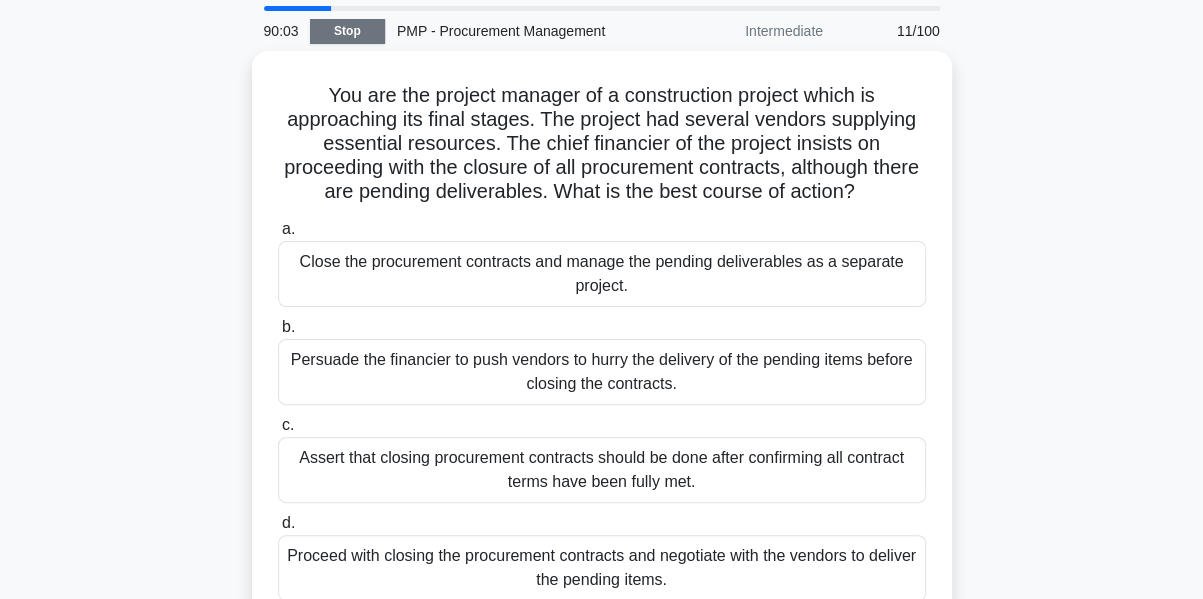 click on "Stop" at bounding box center [347, 31] 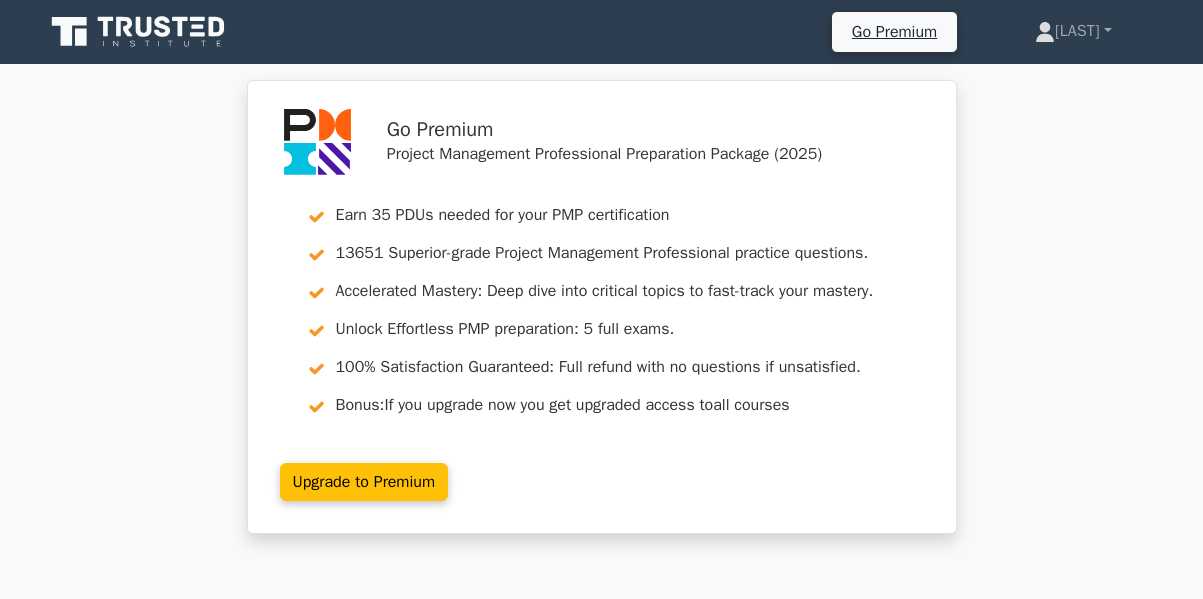 scroll, scrollTop: 0, scrollLeft: 0, axis: both 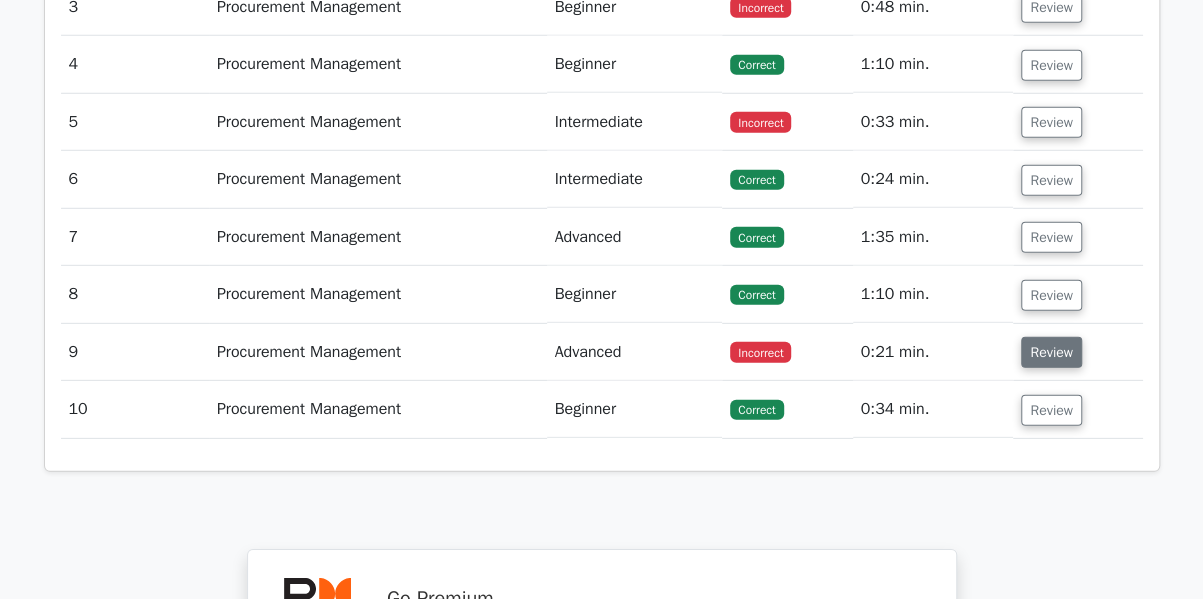 click on "Review" at bounding box center [1051, 352] 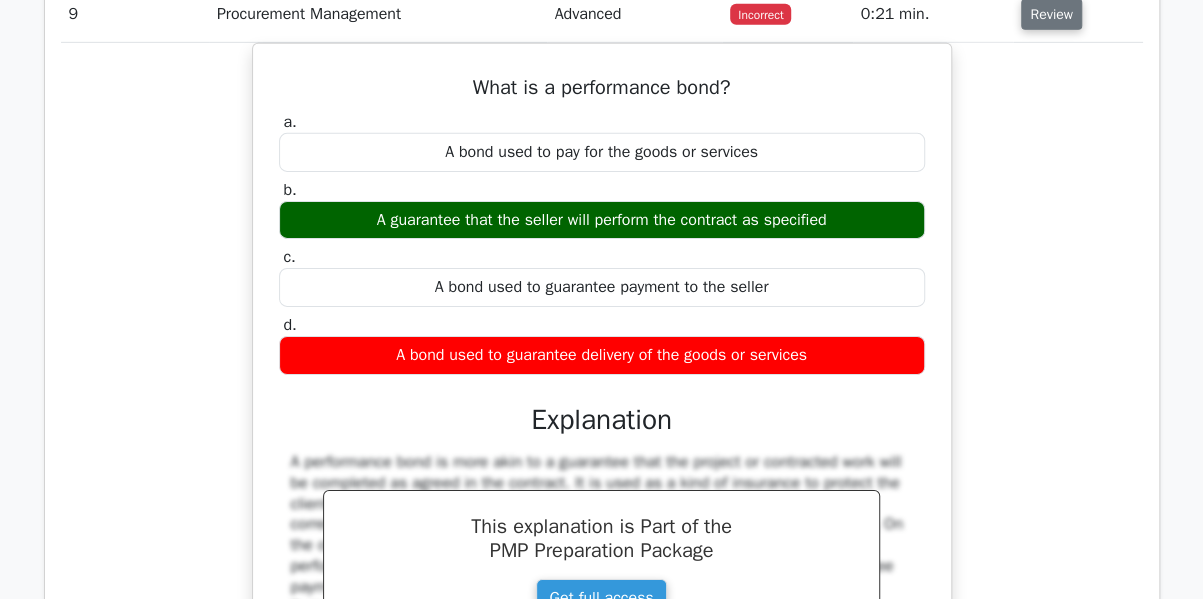 scroll, scrollTop: 3004, scrollLeft: 0, axis: vertical 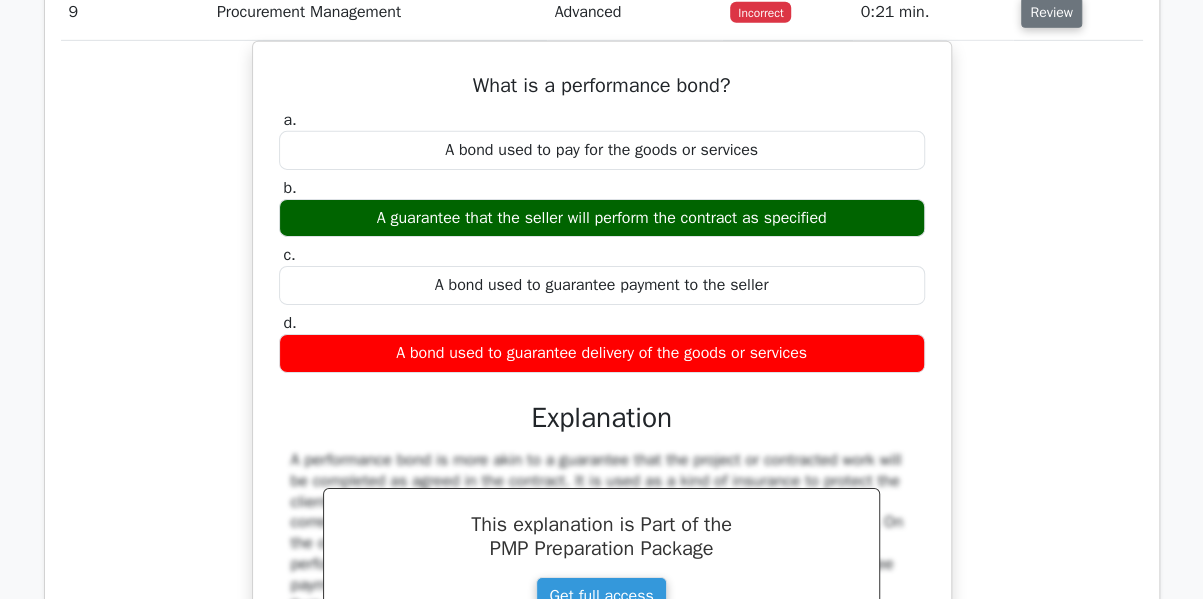 type 